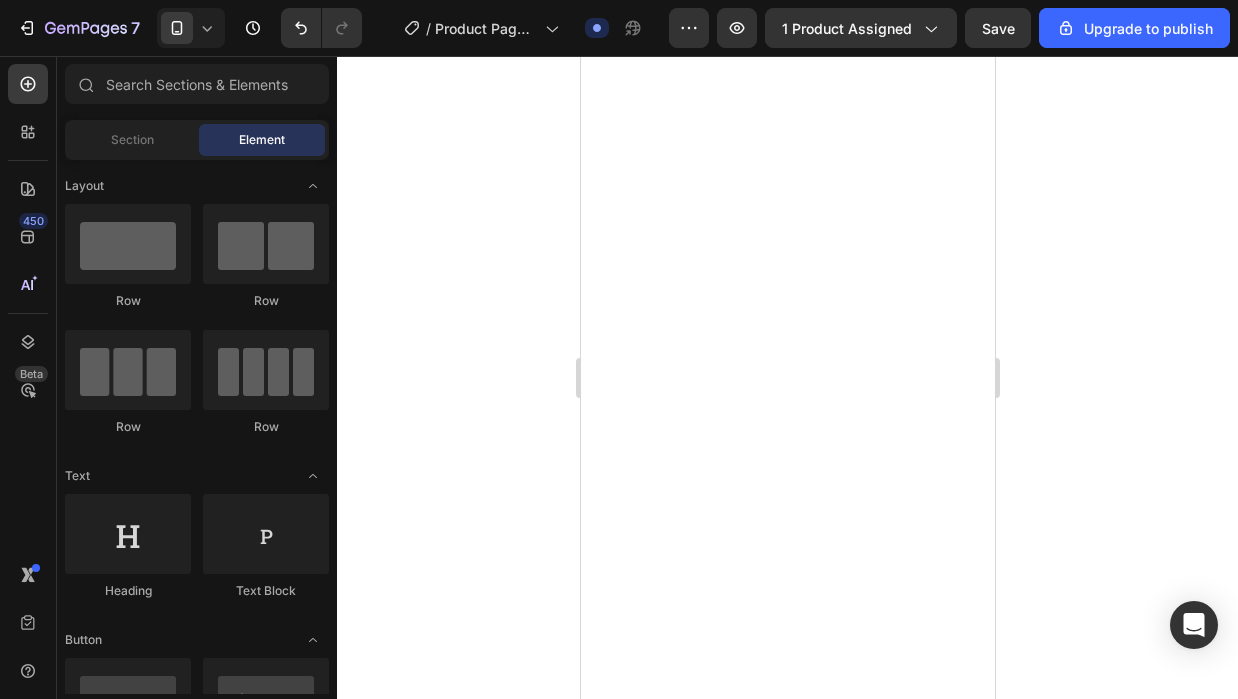scroll, scrollTop: 0, scrollLeft: 0, axis: both 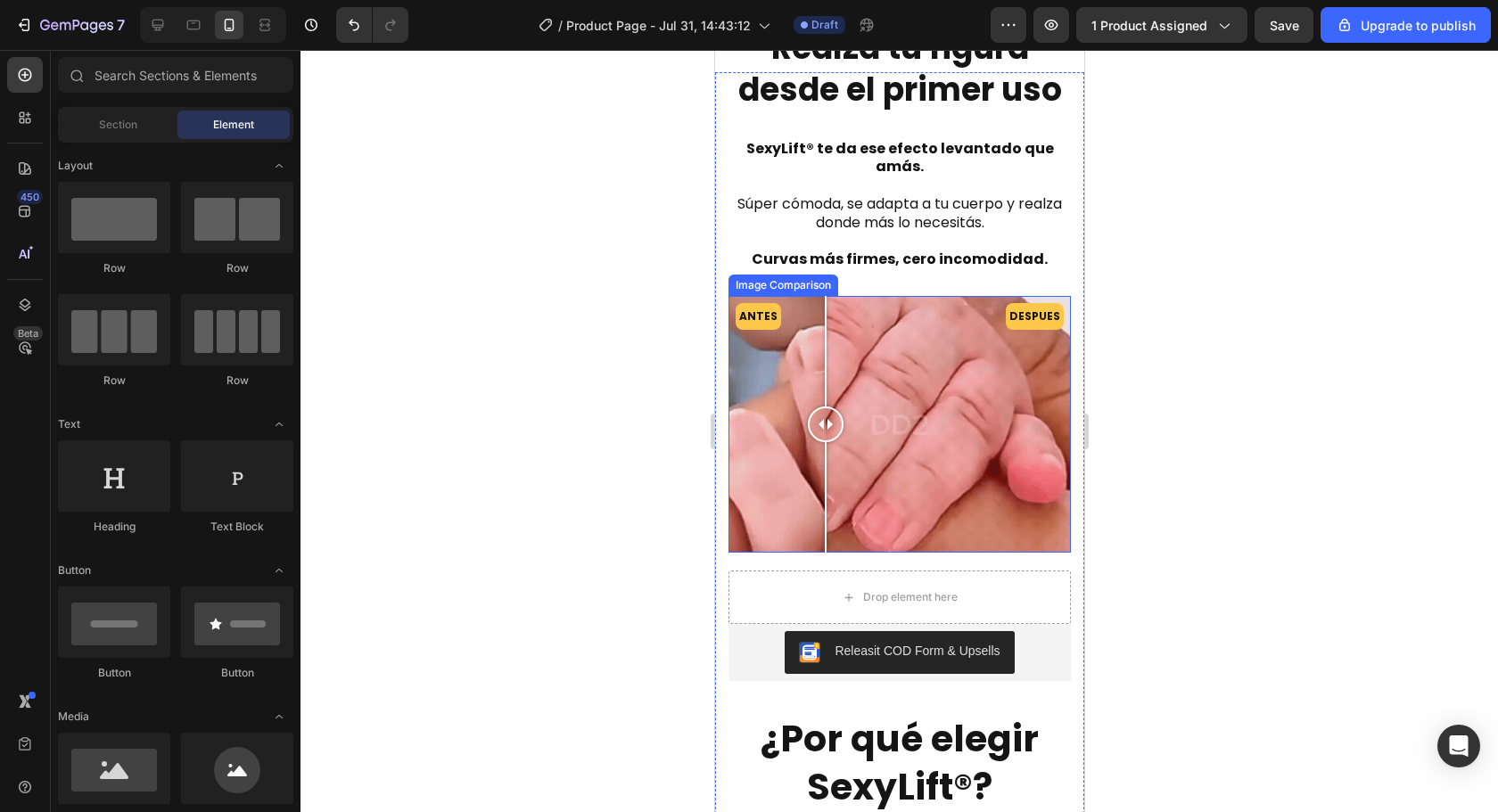 click on "ANTES DESPUES" at bounding box center [899, 424] 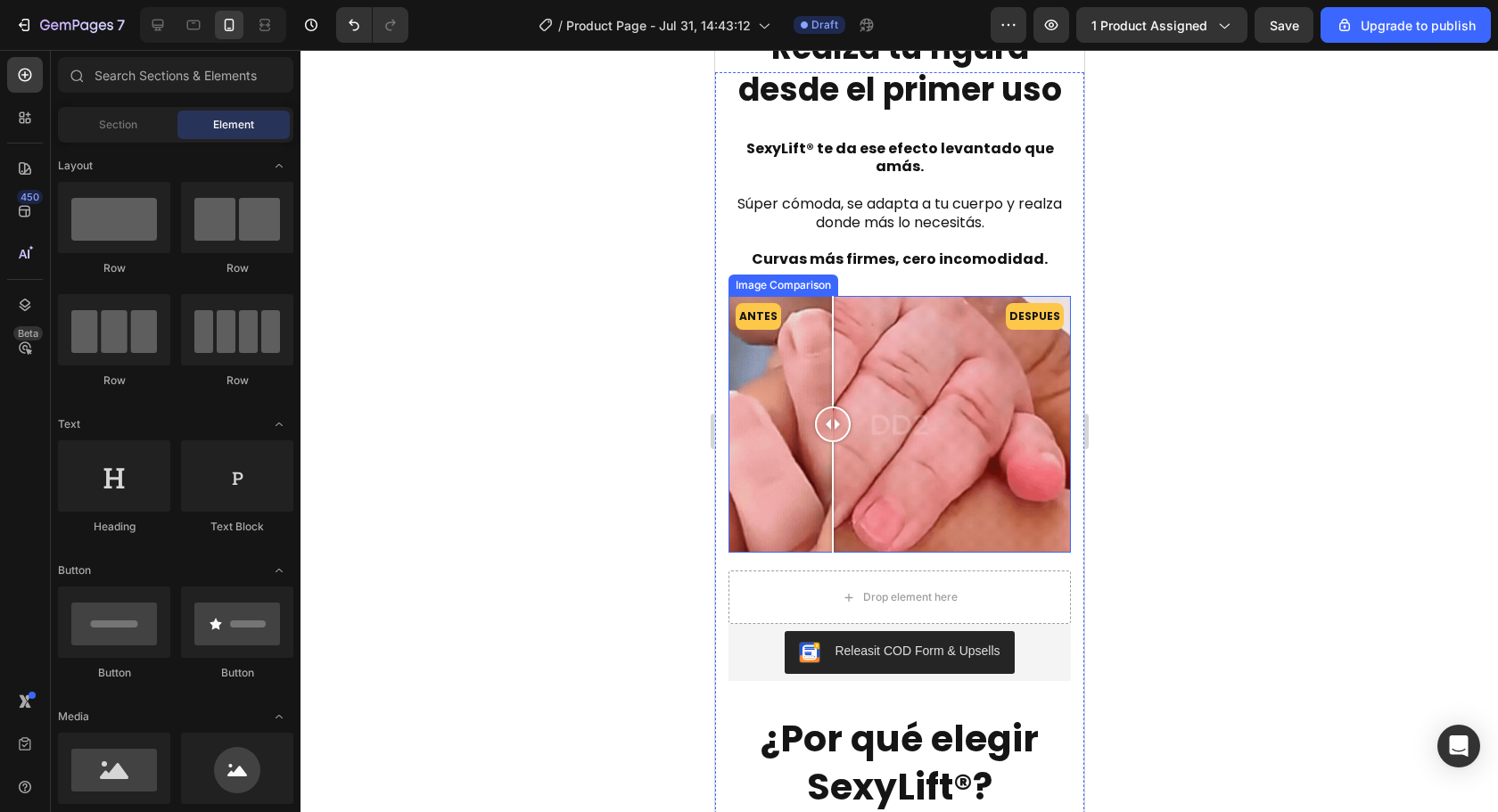 click at bounding box center (832, 424) 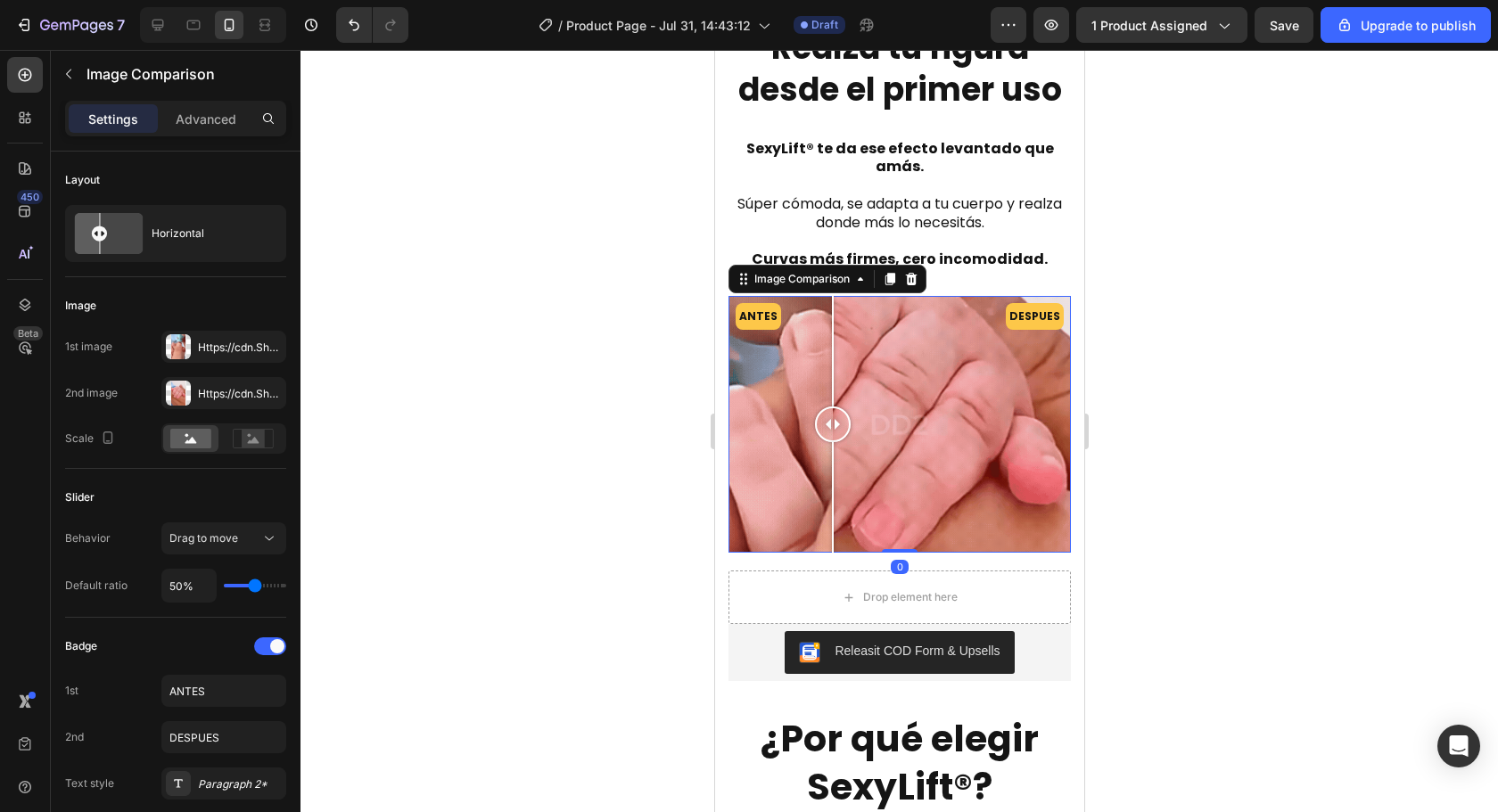 click on "ANTES DESPUES" at bounding box center (899, 424) 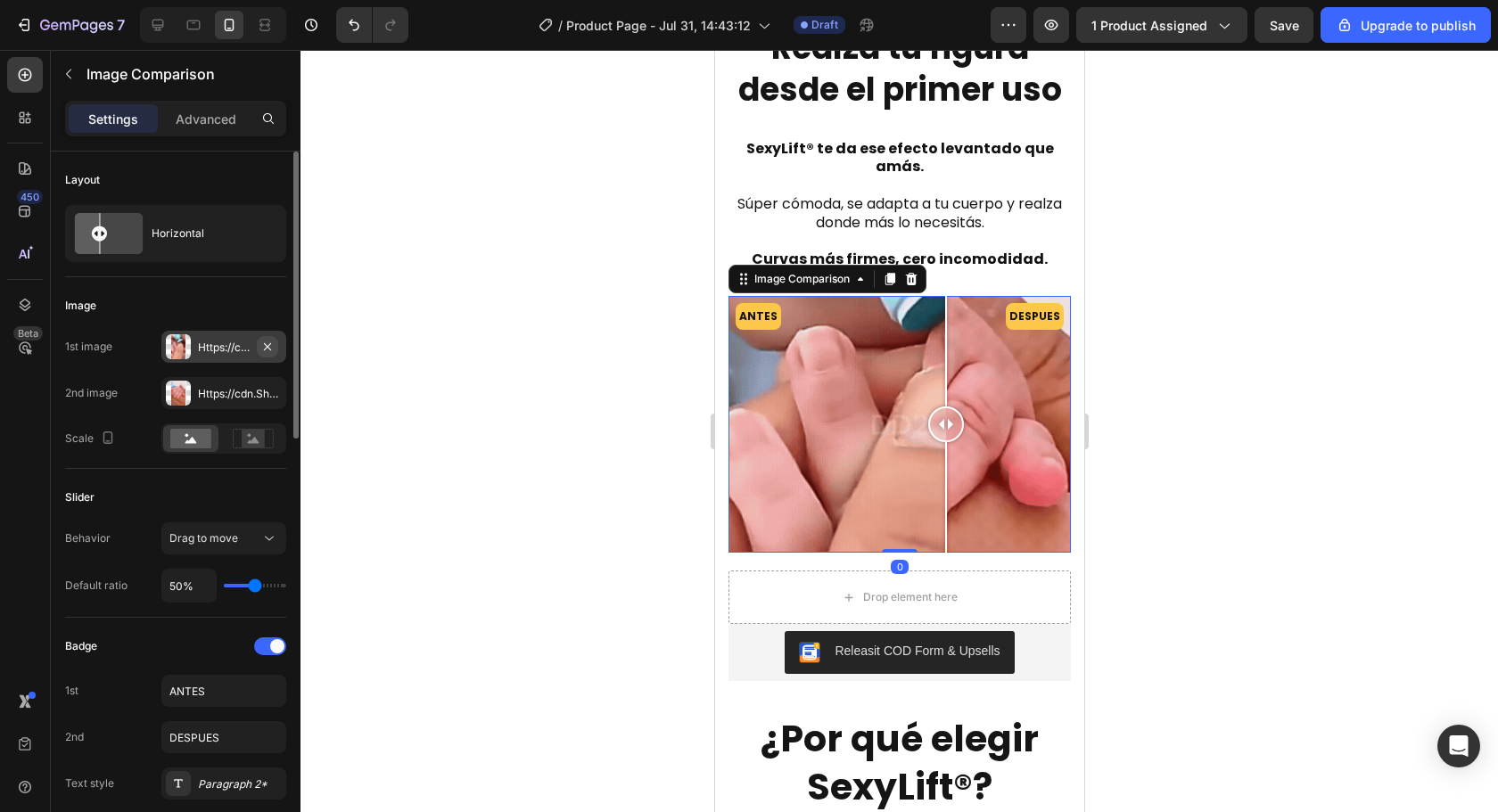 click 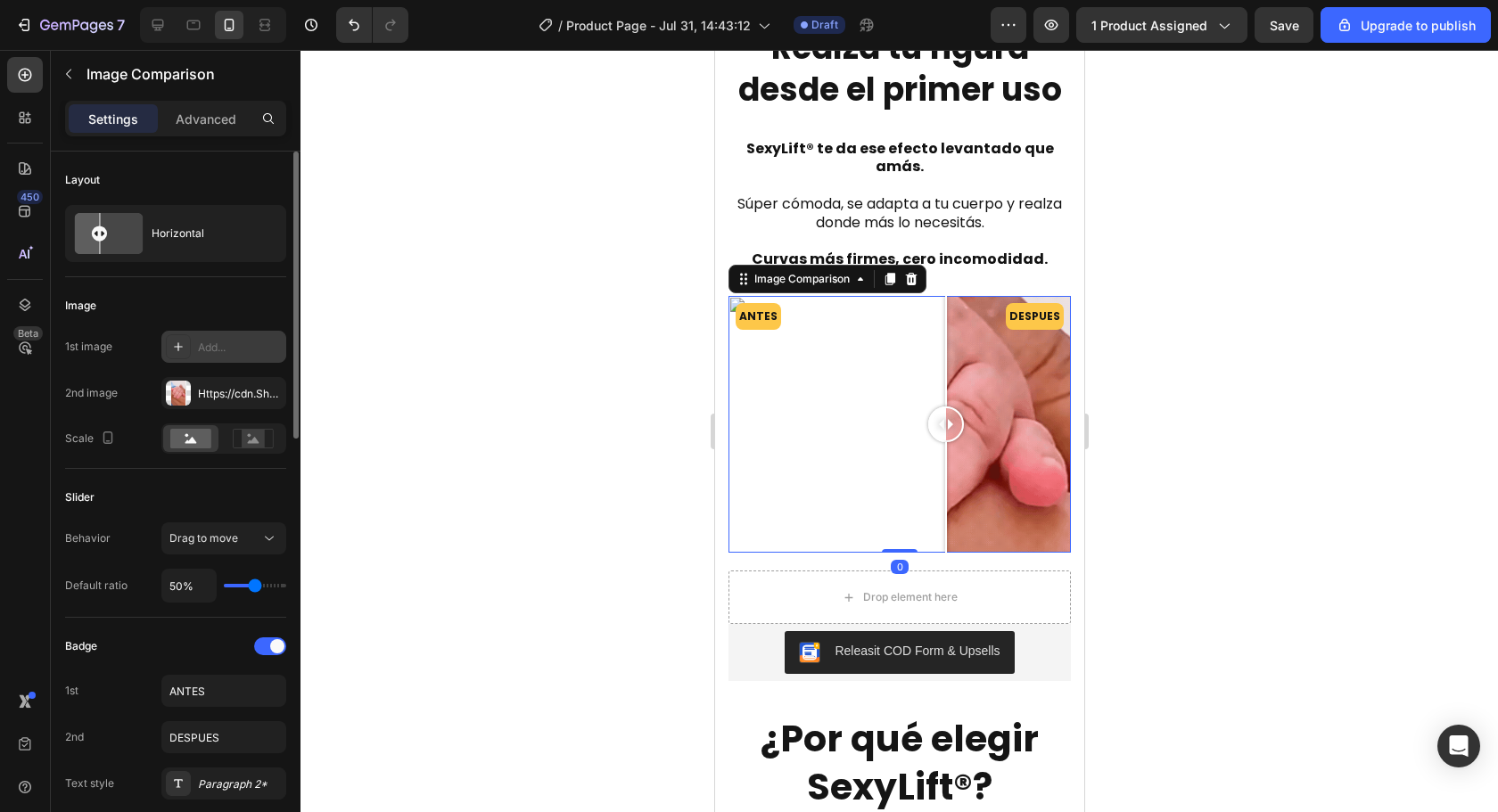 click on "Add..." at bounding box center (240, 348) 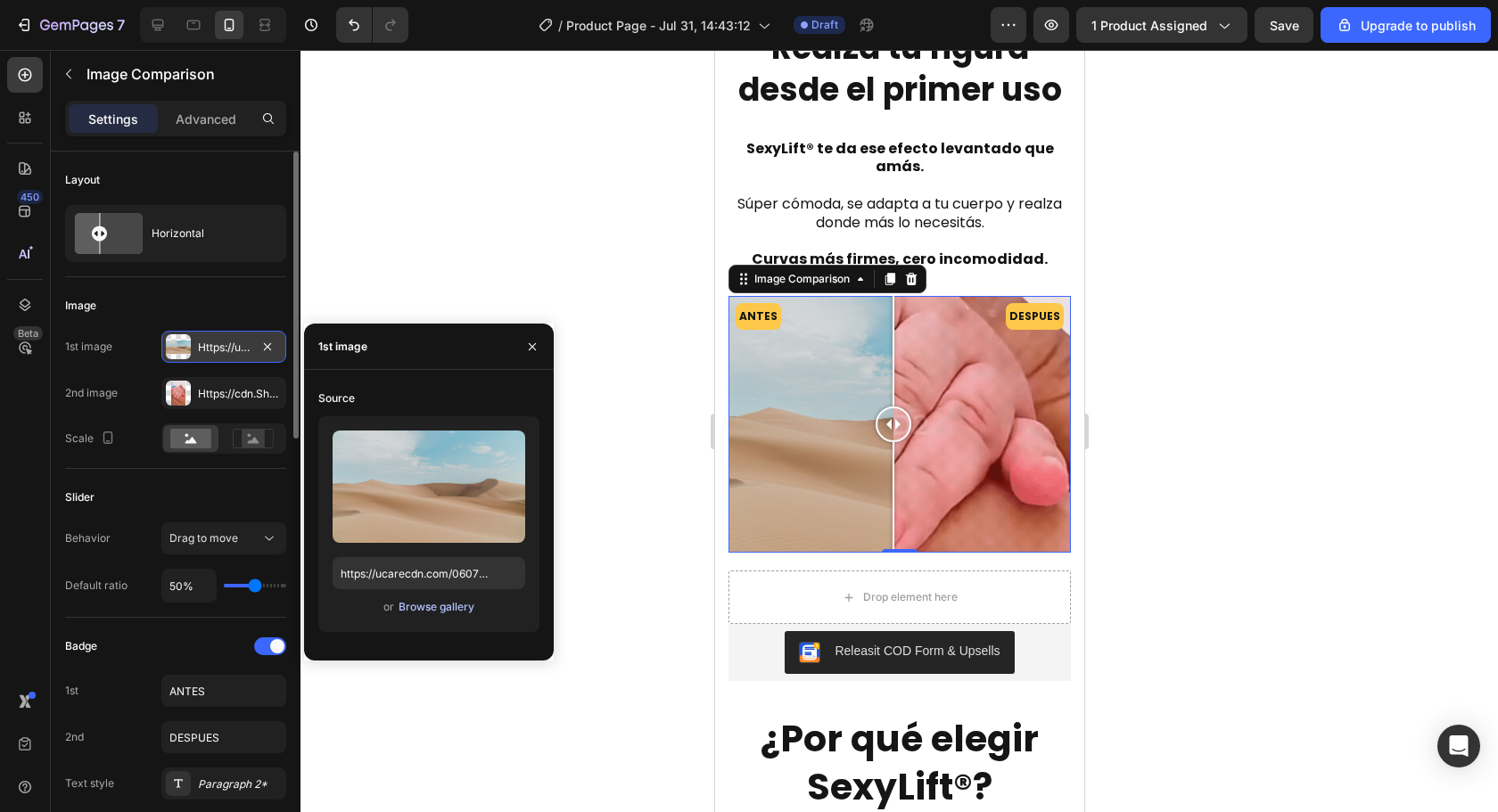 click on "Browse gallery" at bounding box center [436, 607] 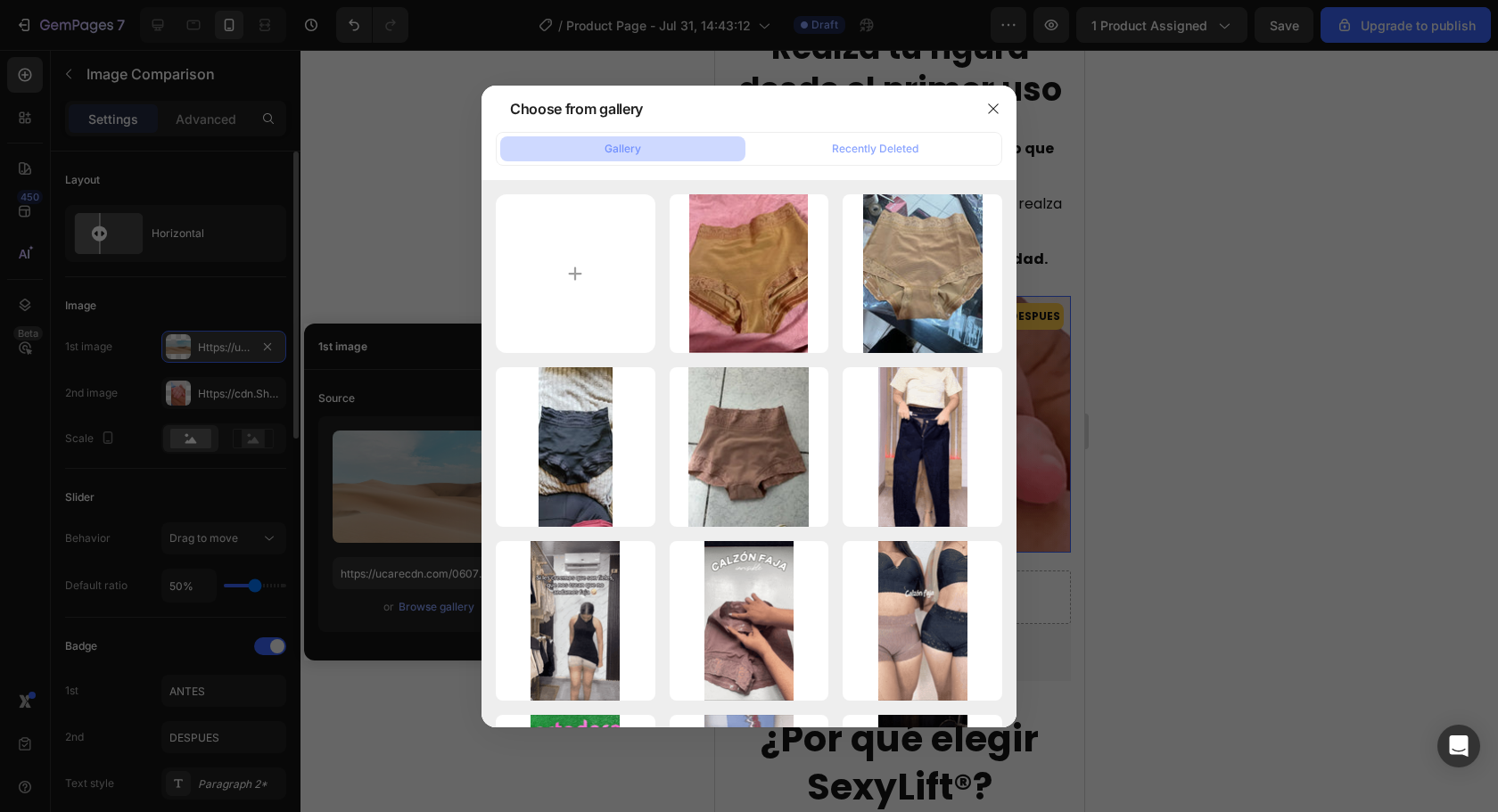 type on "C:\fakepath\Adobe Express - ssstik.io_@[NAME]_[NUMBER].gif" 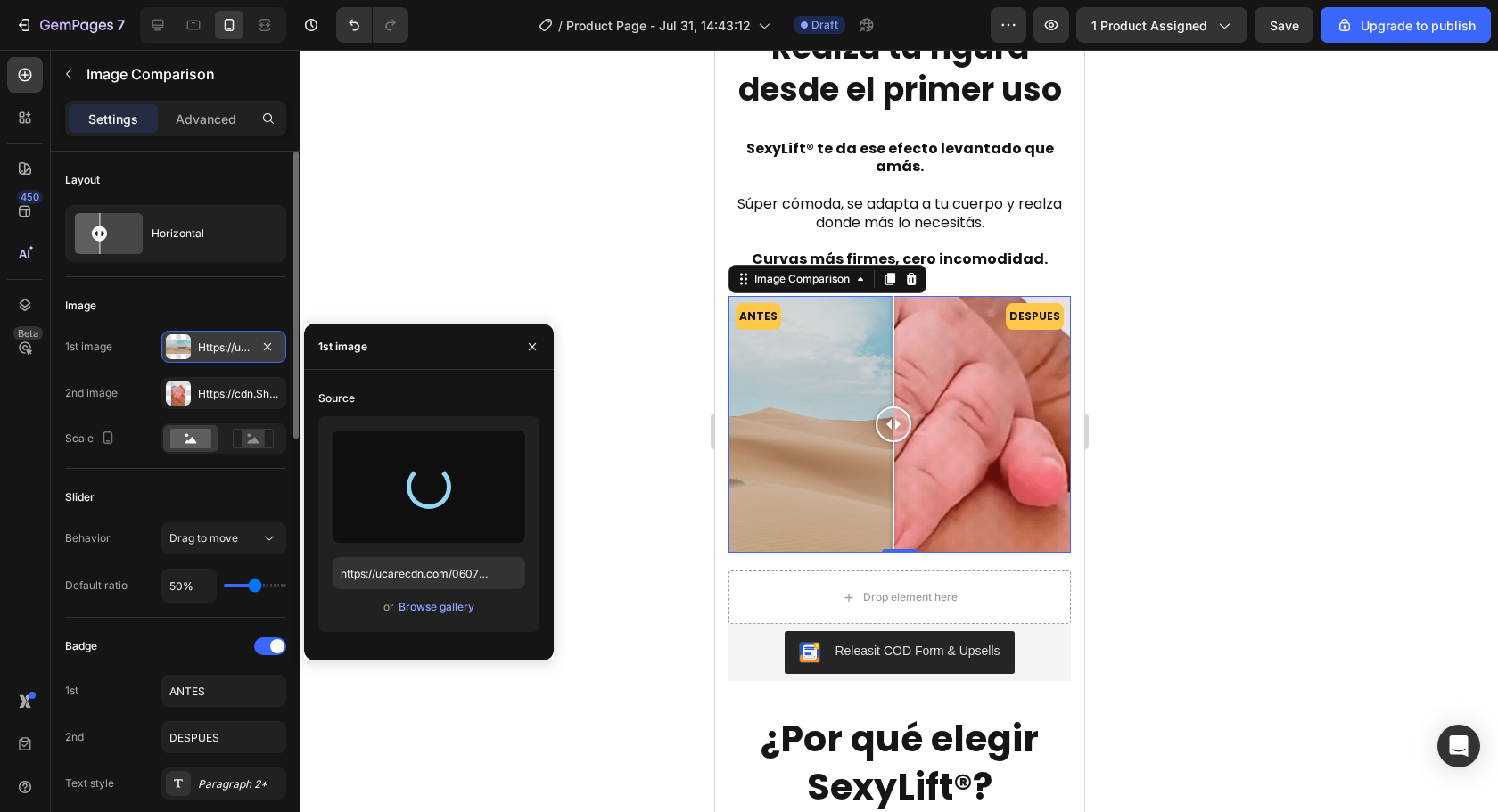 type on "https://cdn.shopify.com/s/files/1/0651/7007/9832/files/gempages_576169513238659615-a2d1c8e3-5e7e-4477-b96d-8e60f0a7ab4b.gif" 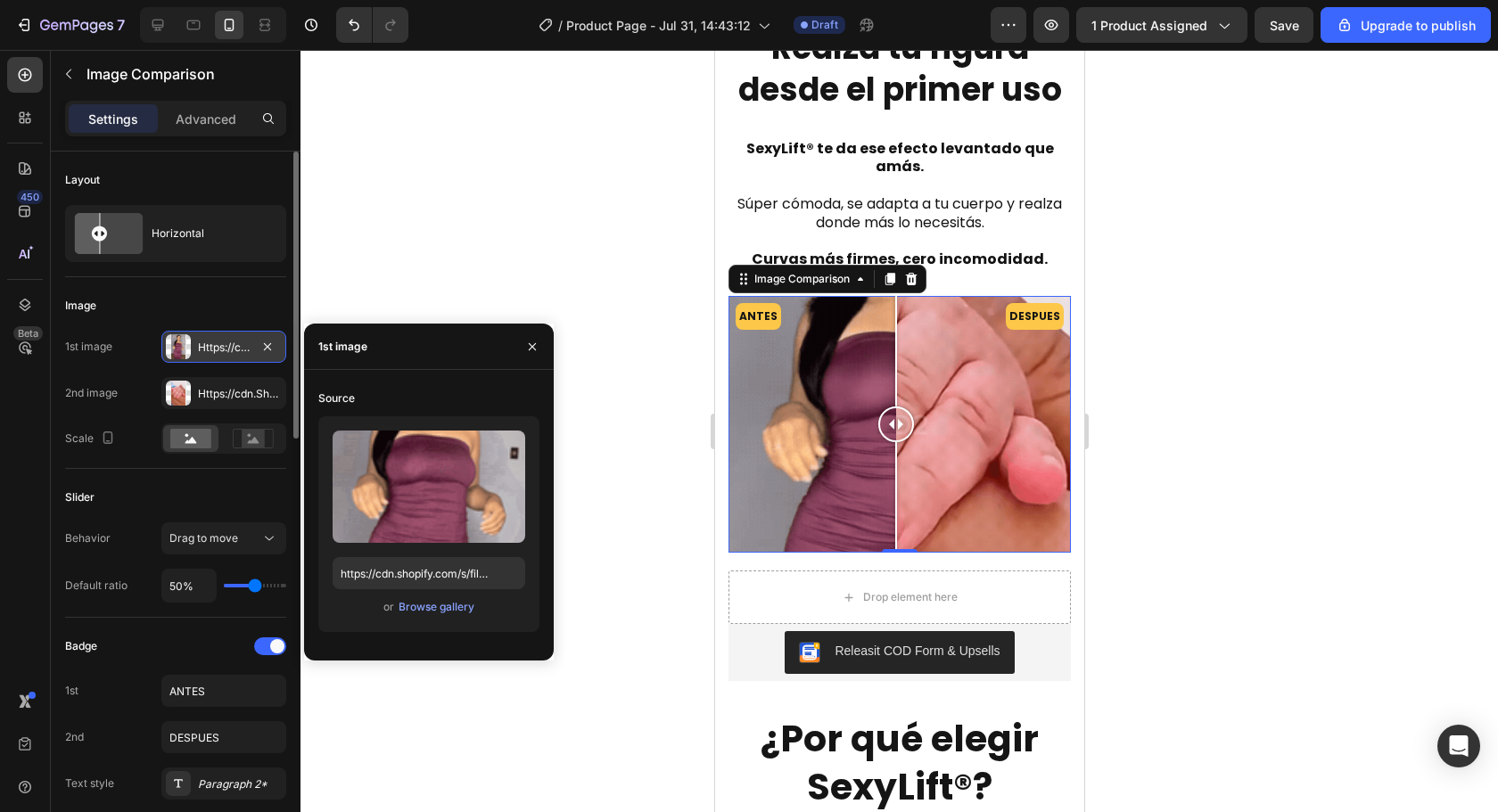 drag, startPoint x: 905, startPoint y: 414, endPoint x: 892, endPoint y: 427, distance: 18.384776 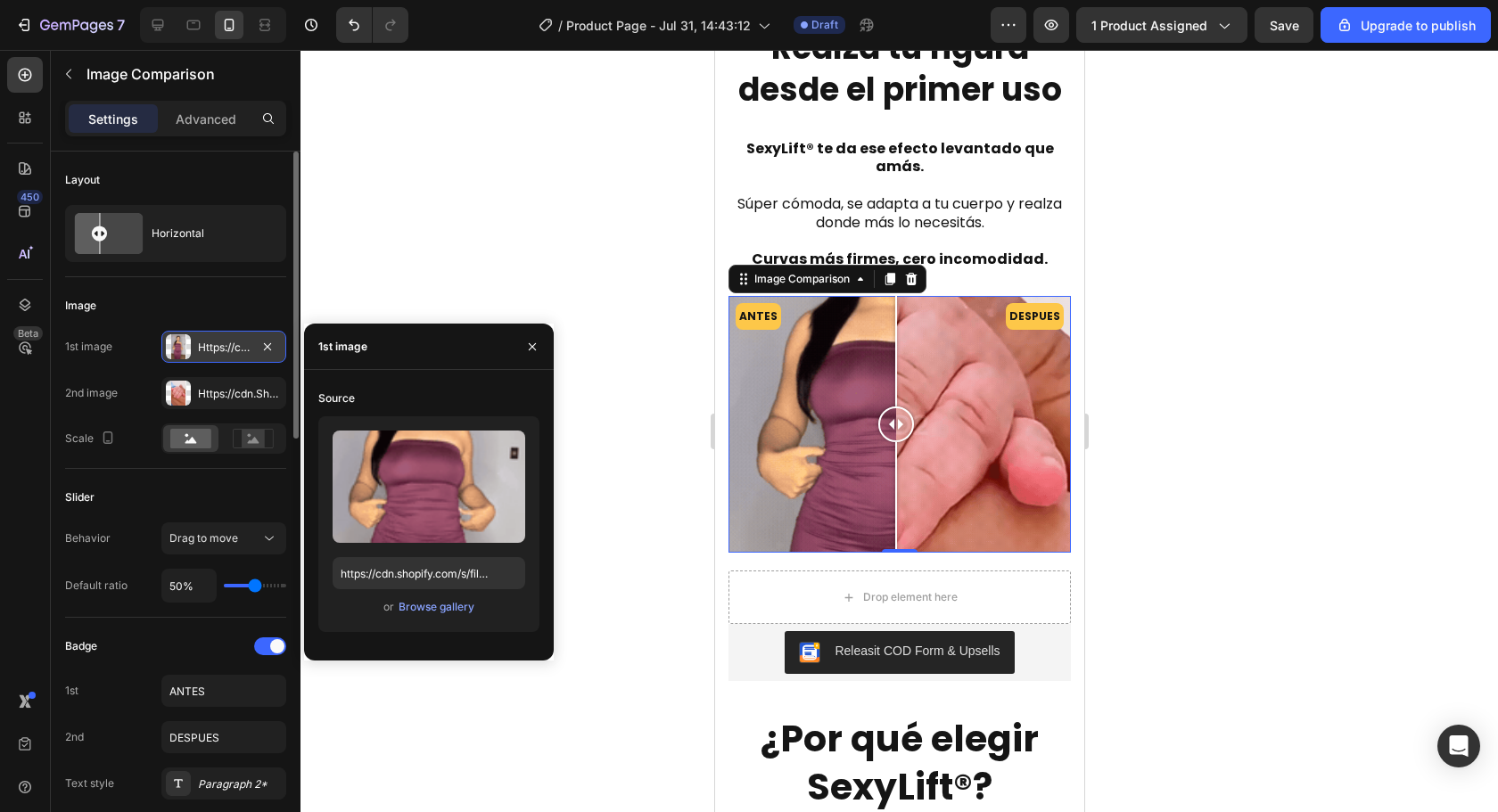 click at bounding box center (895, 424) 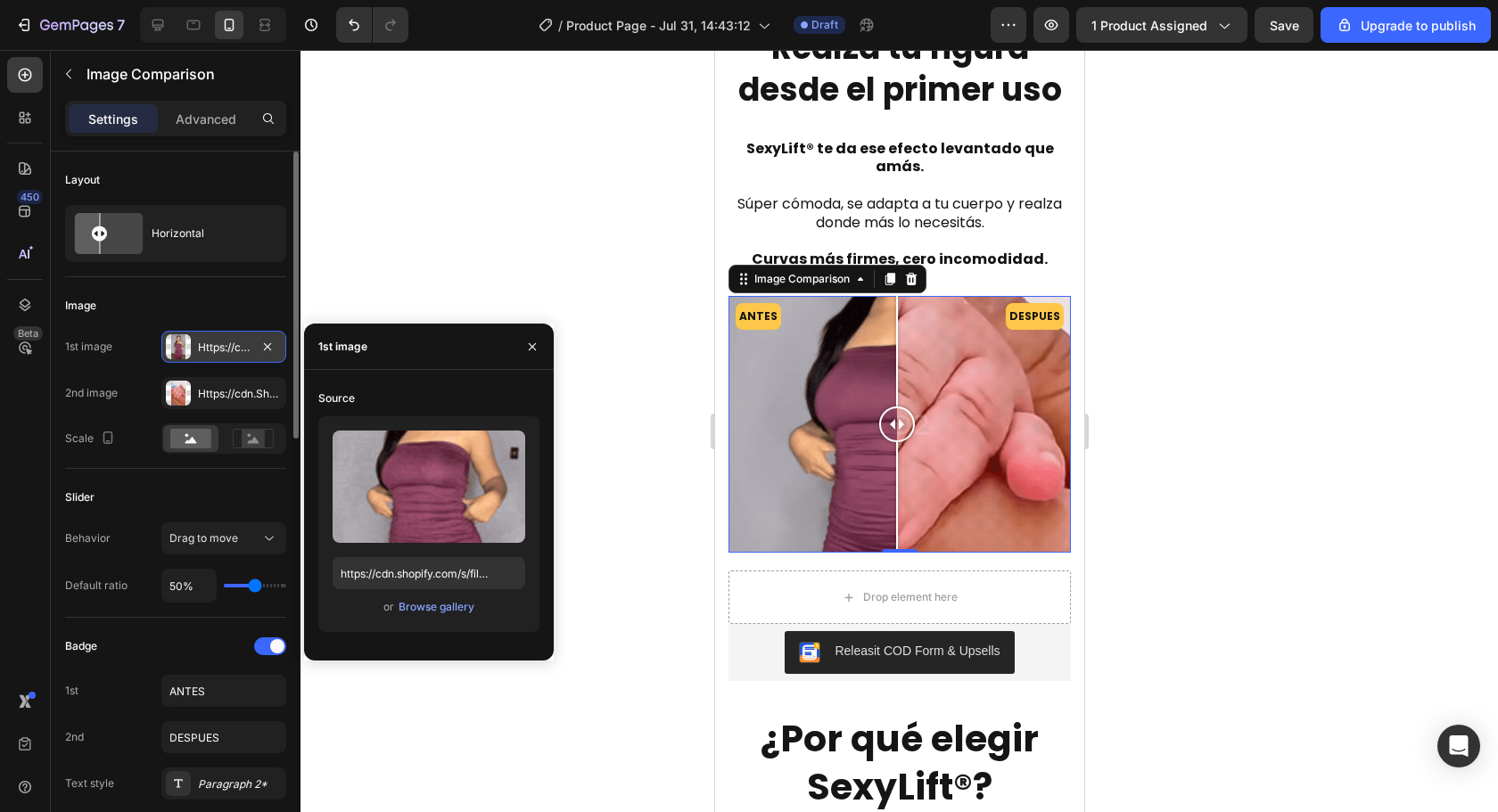 click on "Slider Behavior Drag to move Default ratio 50%" 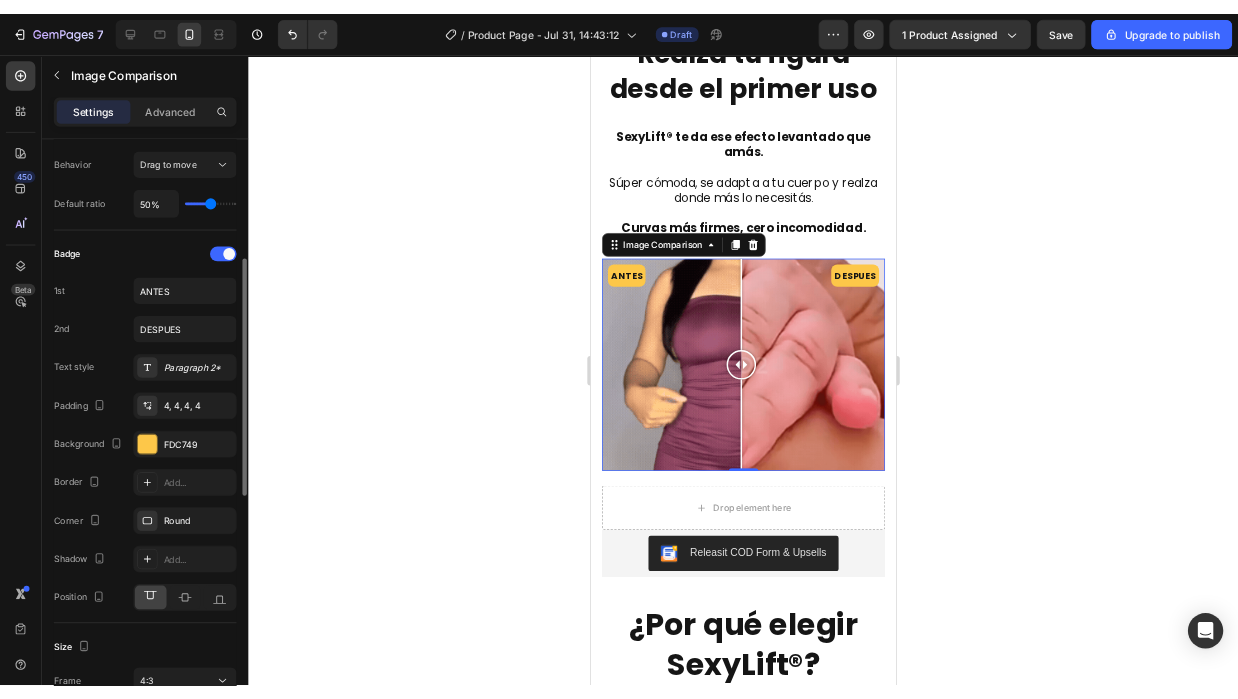 scroll, scrollTop: 700, scrollLeft: 0, axis: vertical 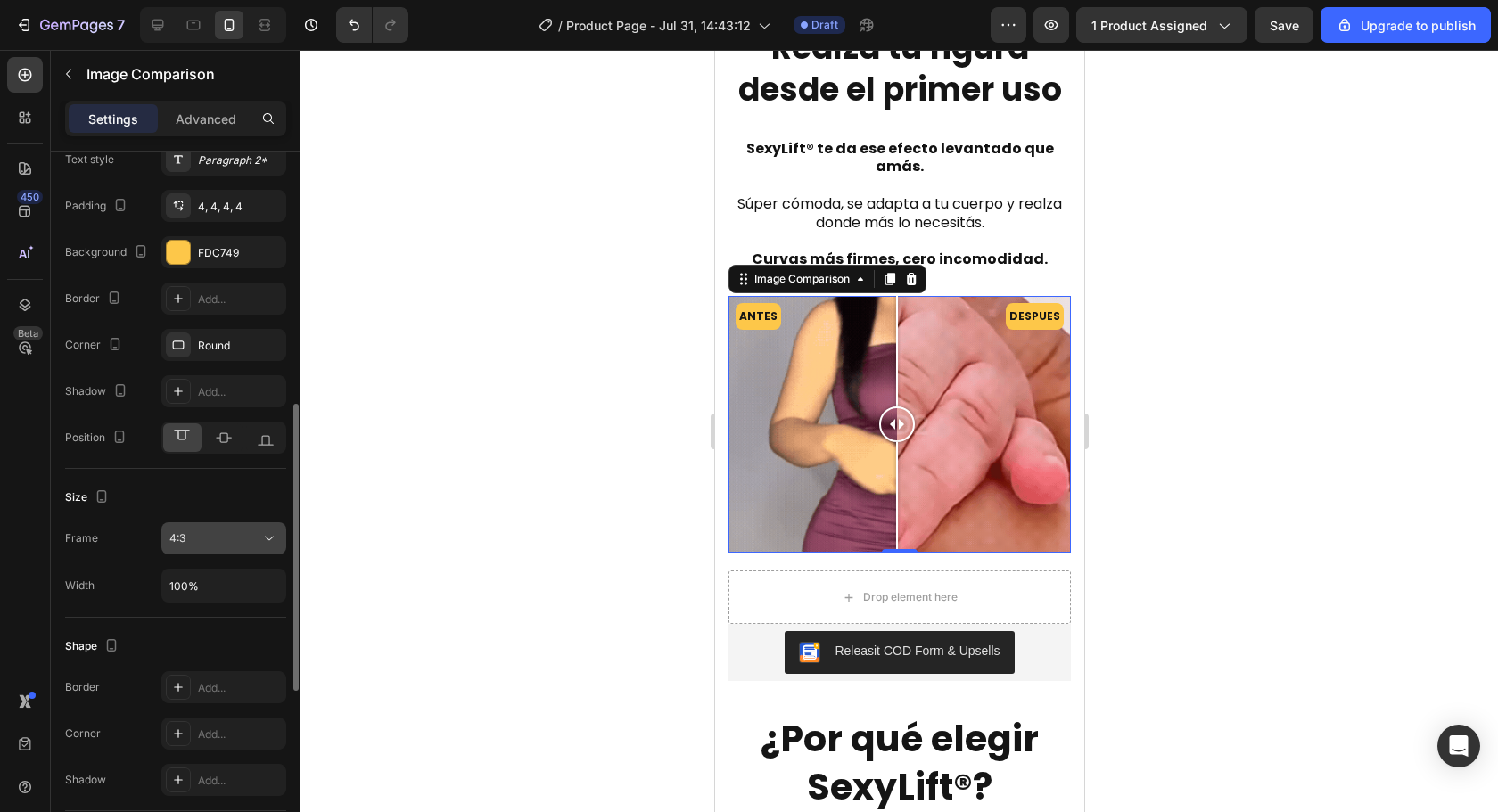 click on "4:3" at bounding box center [215, 538] 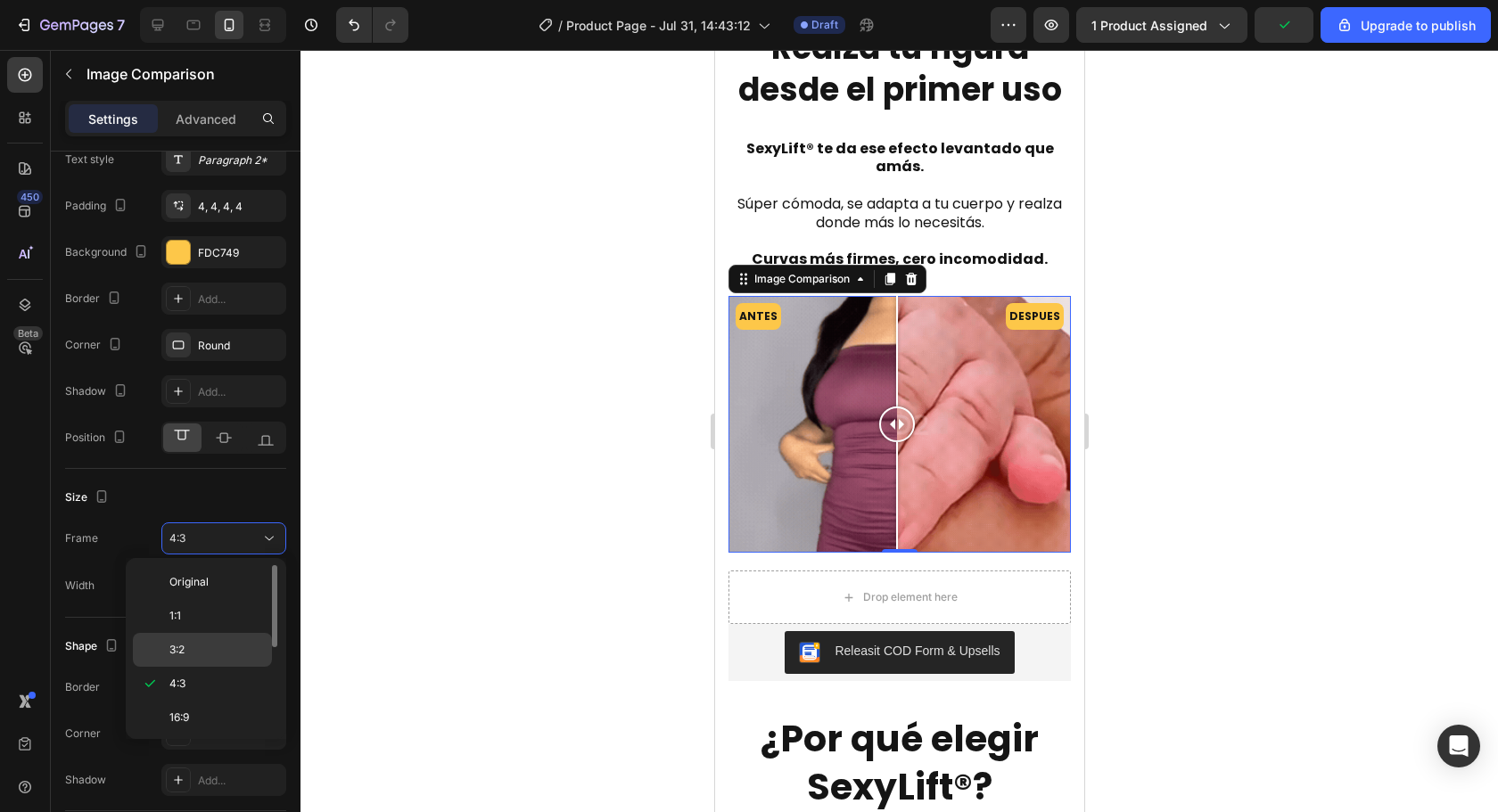 click on "3:2" at bounding box center [217, 650] 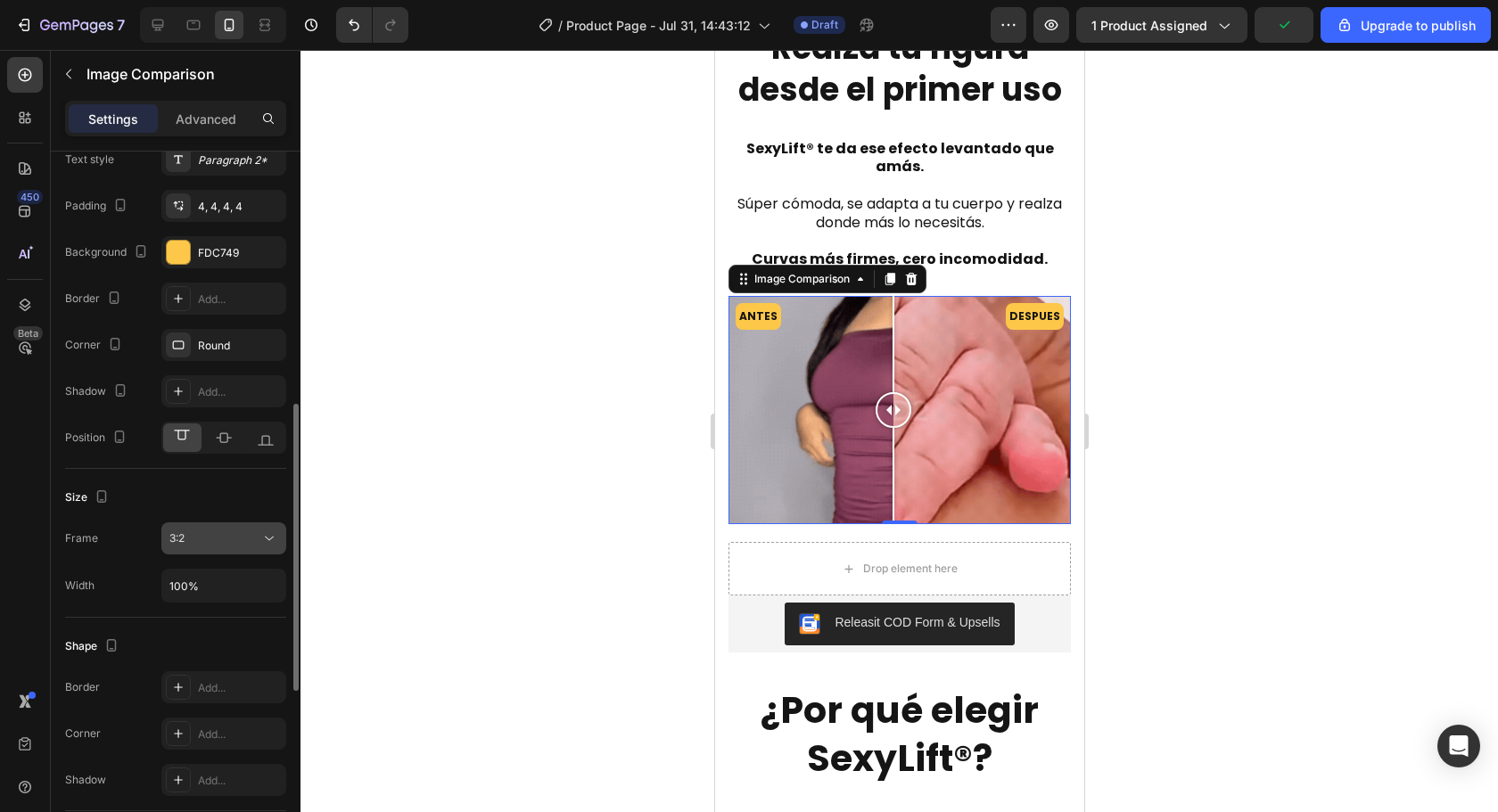 click on "3:2" at bounding box center (215, 538) 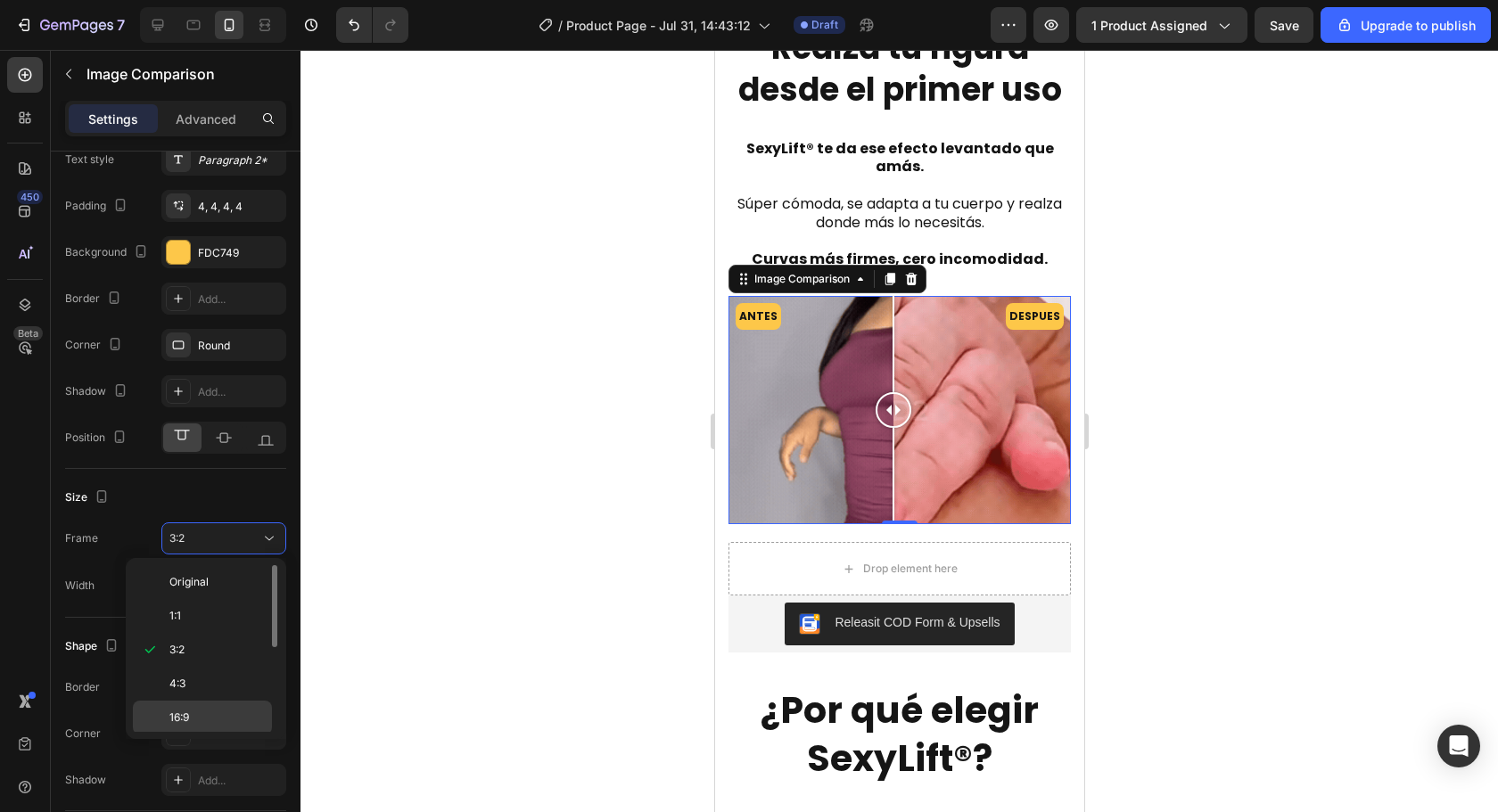 click on "16:9" 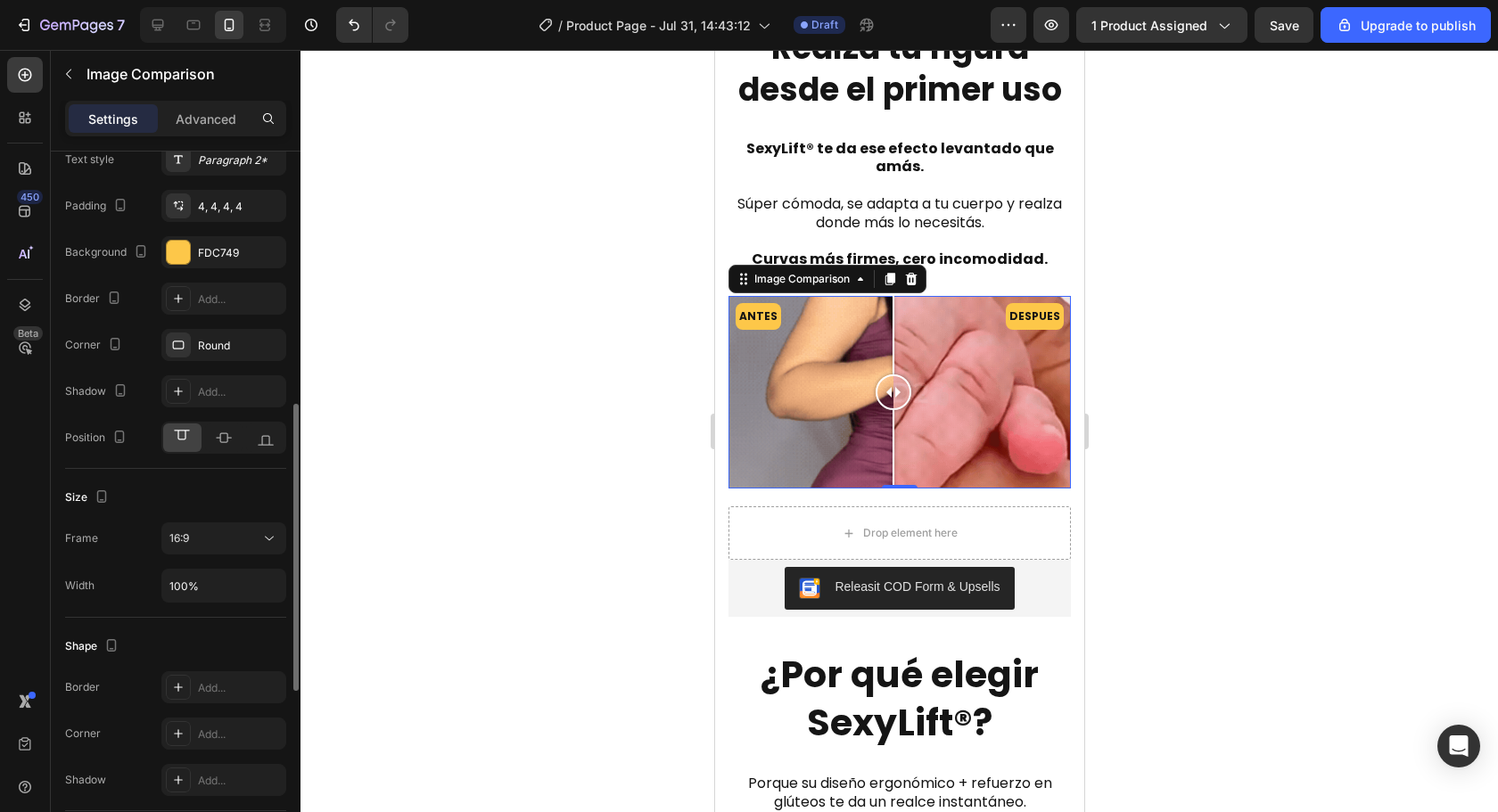 click on "Frame 16:9 Width 100%" at bounding box center [176, 562] 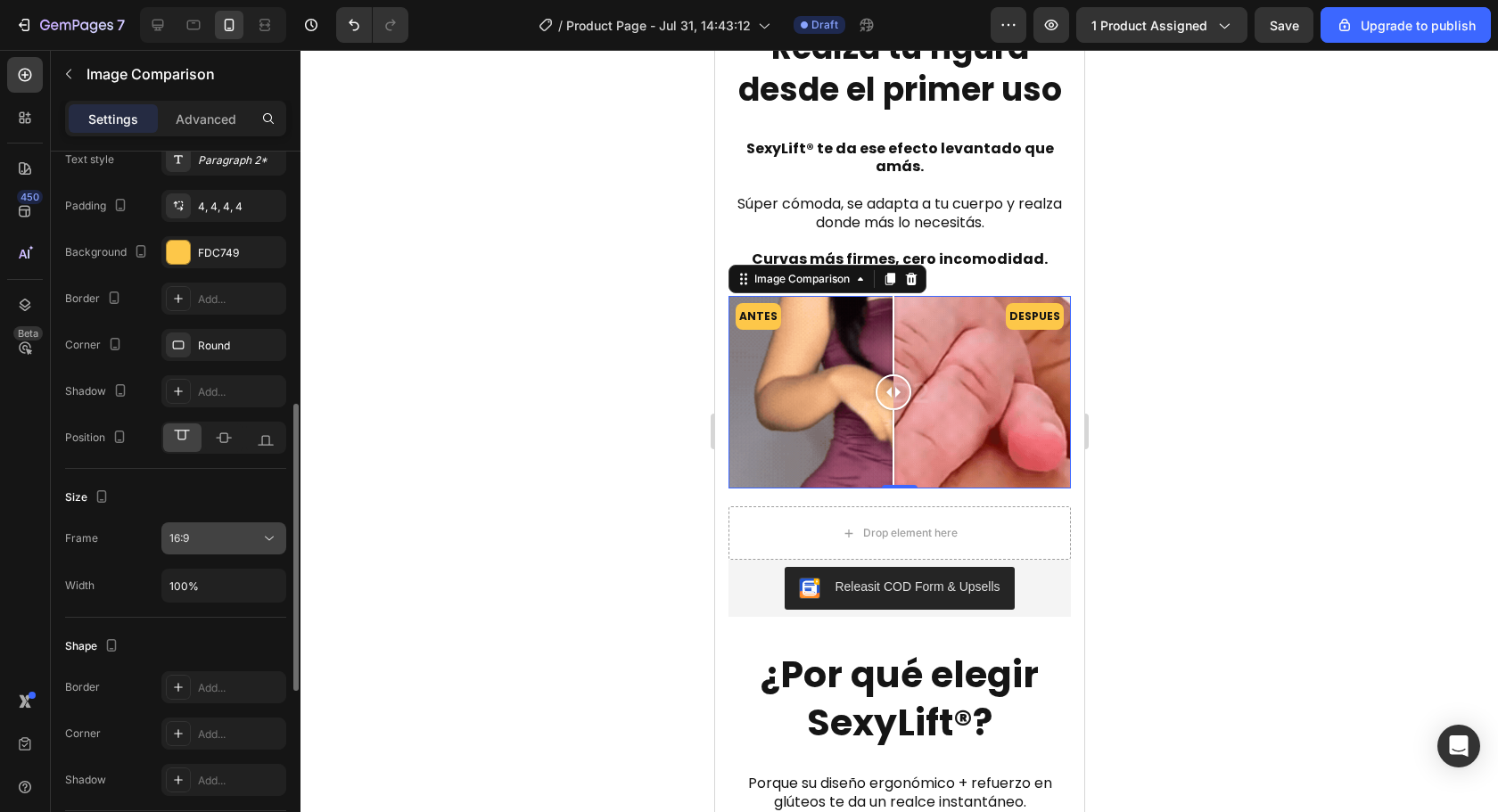 click on "16:9" at bounding box center (215, 538) 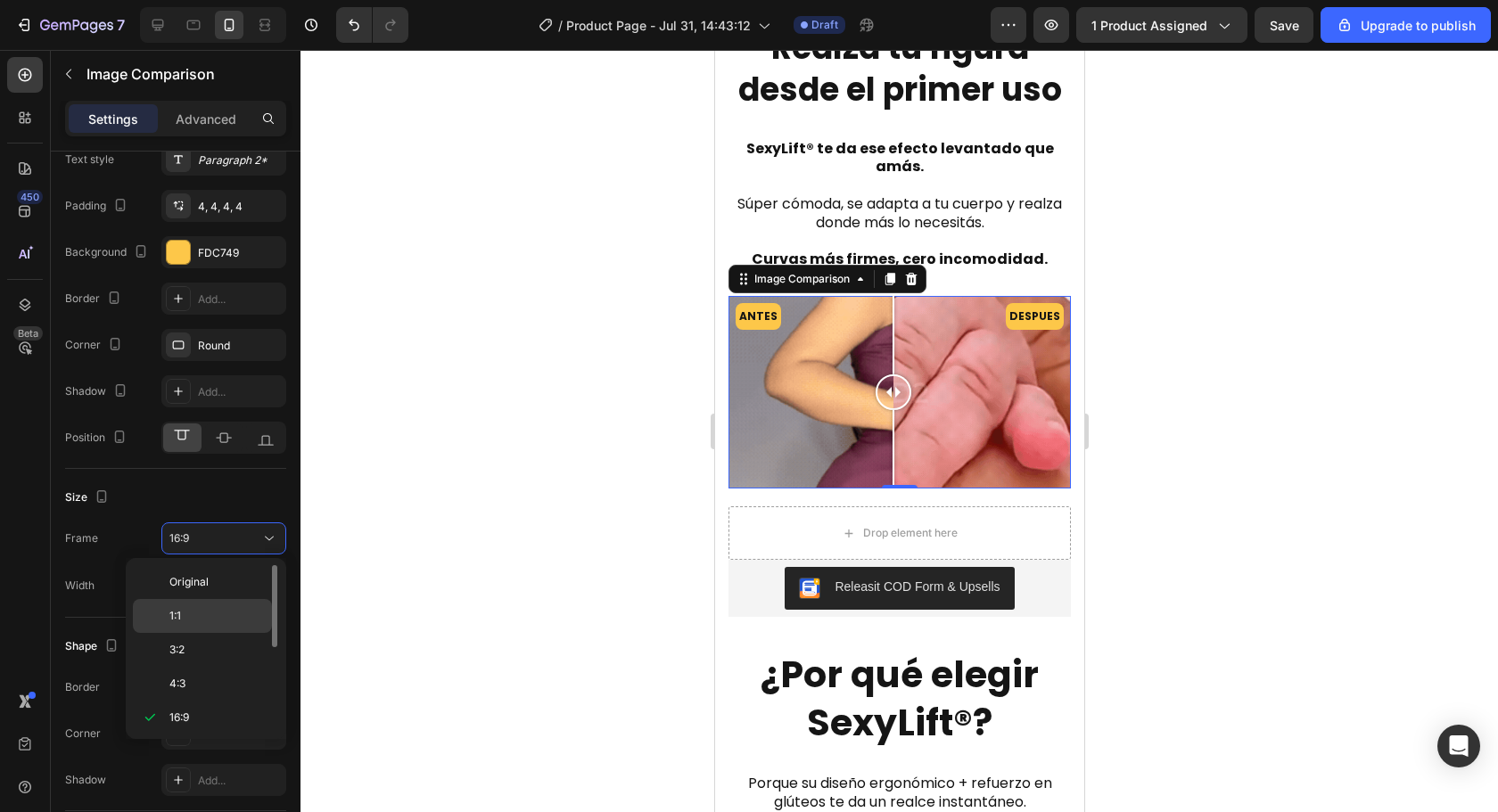 click on "1:1" at bounding box center [217, 616] 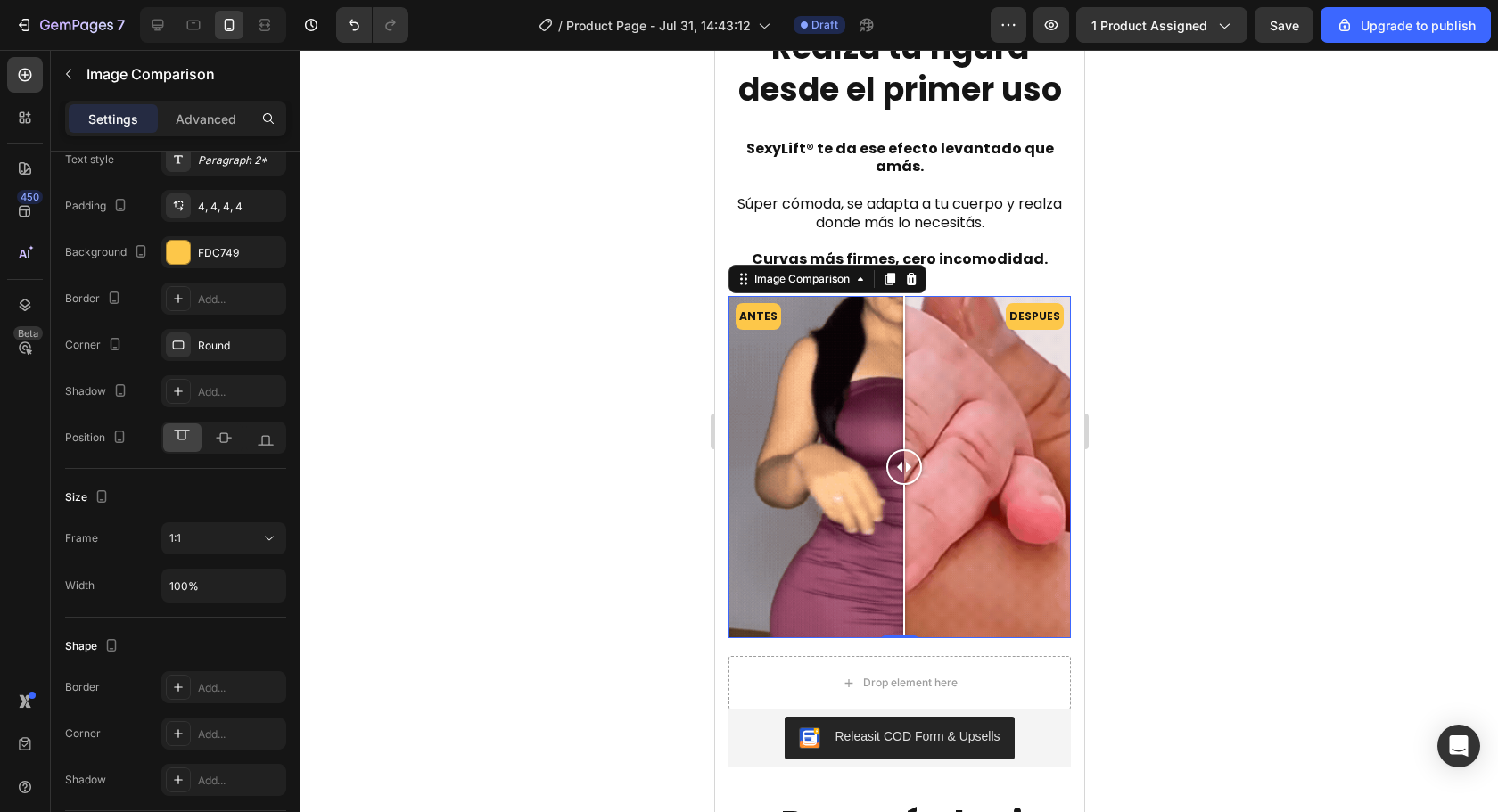 drag, startPoint x: 884, startPoint y: 462, endPoint x: 897, endPoint y: 513, distance: 52.630789 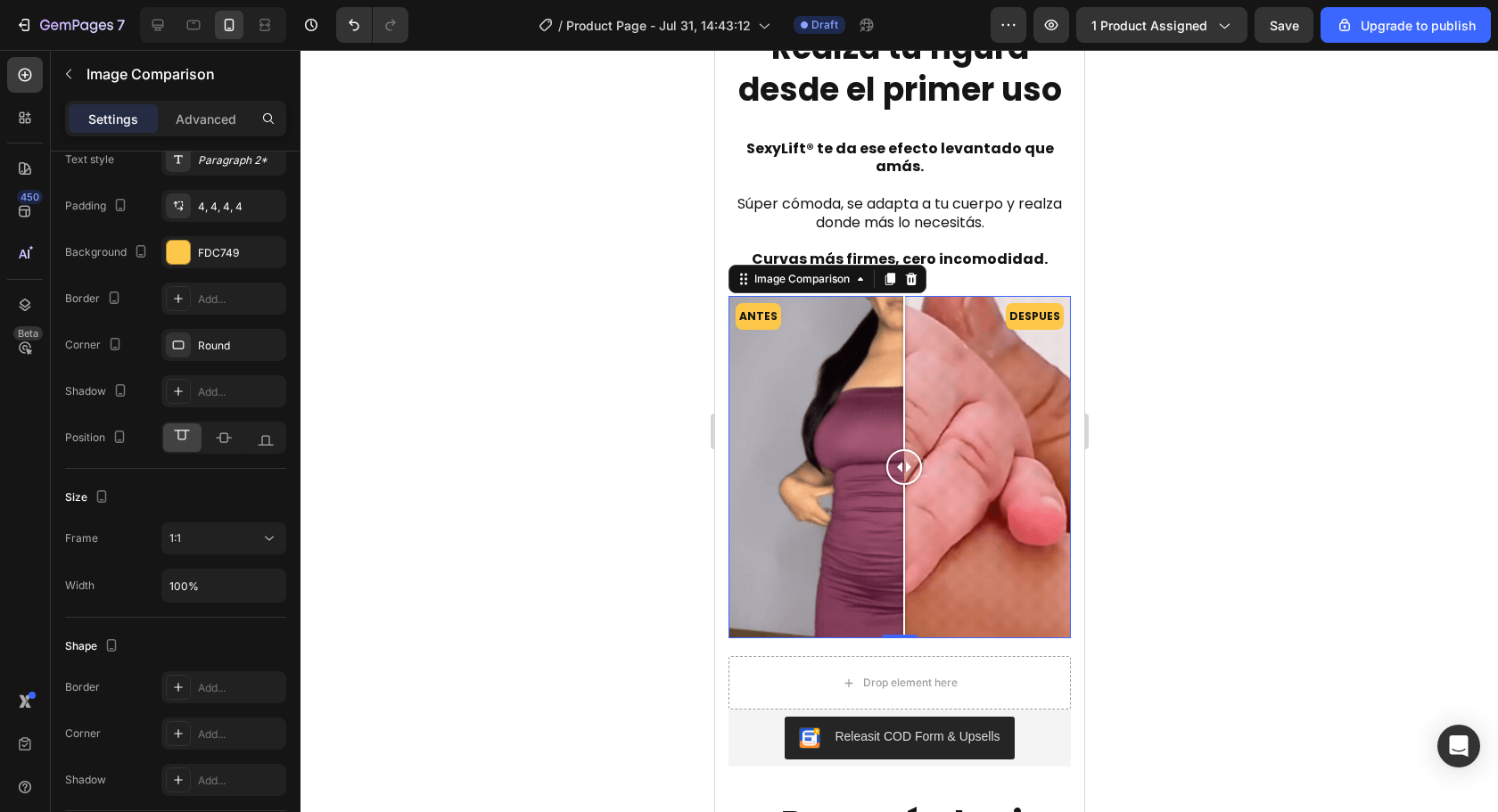 click at bounding box center (903, 467) 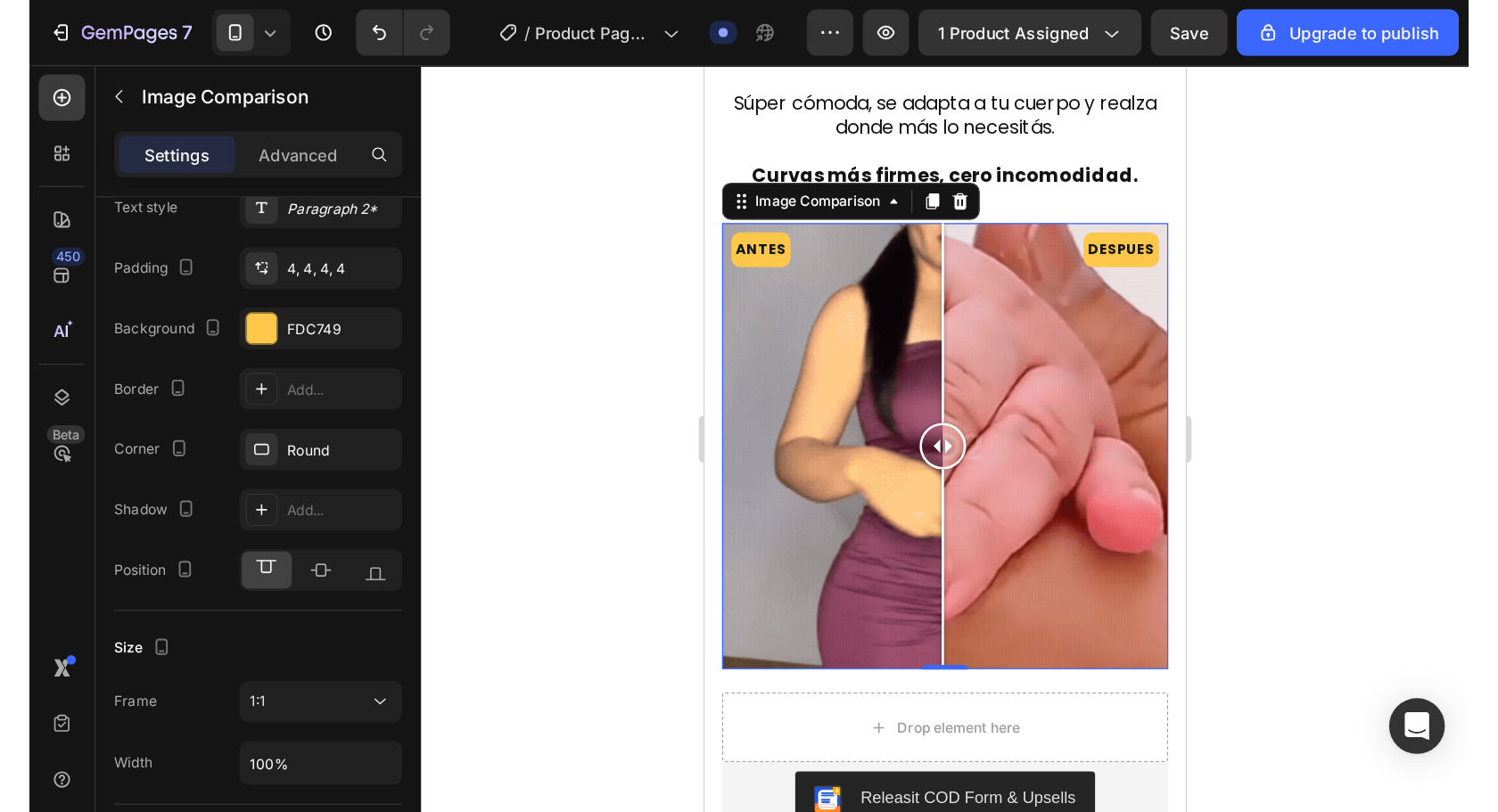 scroll, scrollTop: 2118, scrollLeft: 0, axis: vertical 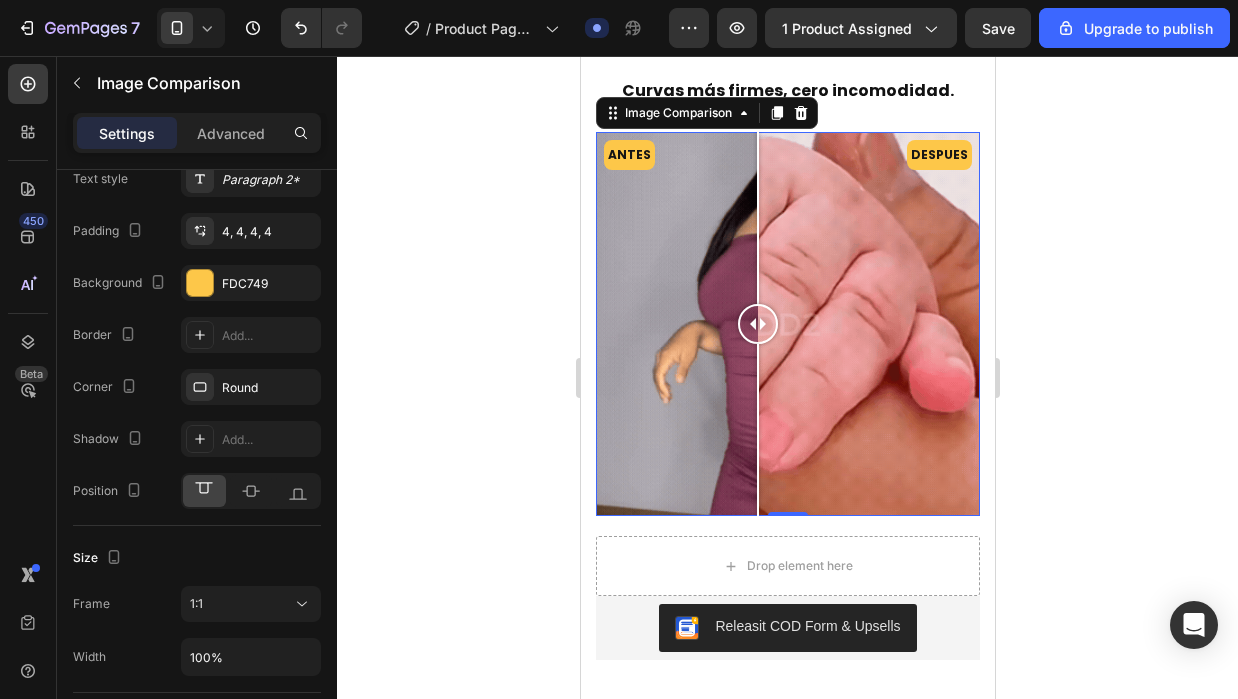 drag, startPoint x: 774, startPoint y: 315, endPoint x: 761, endPoint y: 319, distance: 13.601471 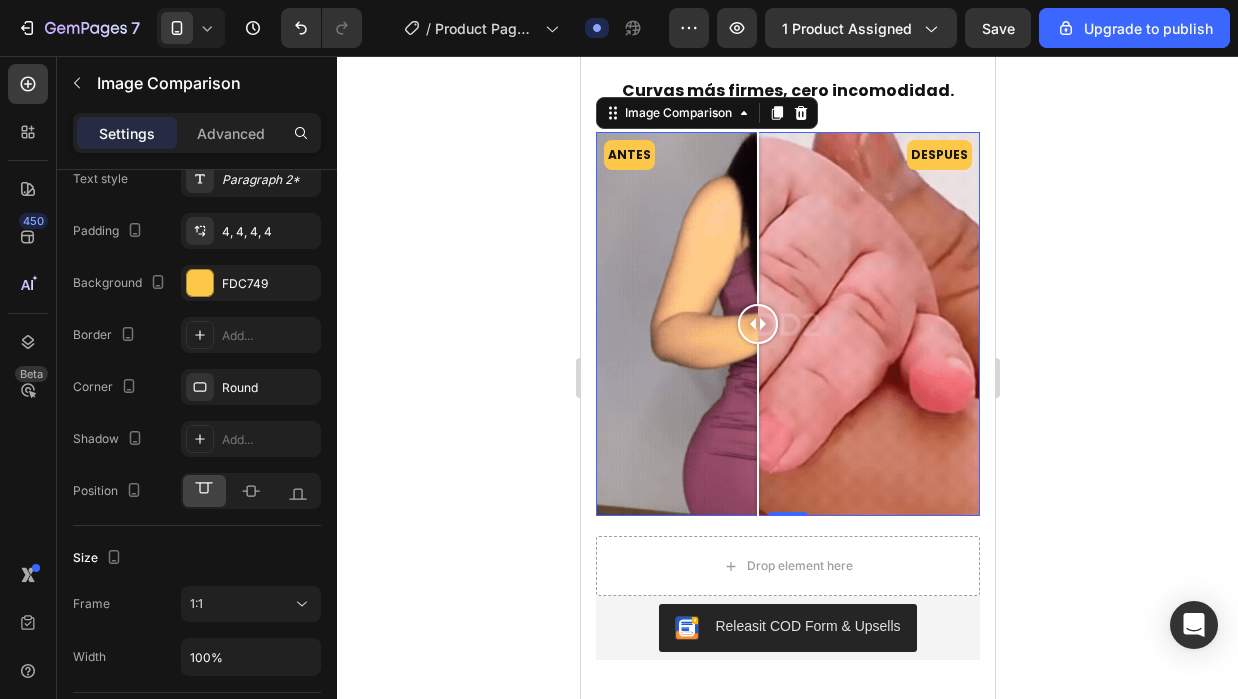click at bounding box center [757, 324] 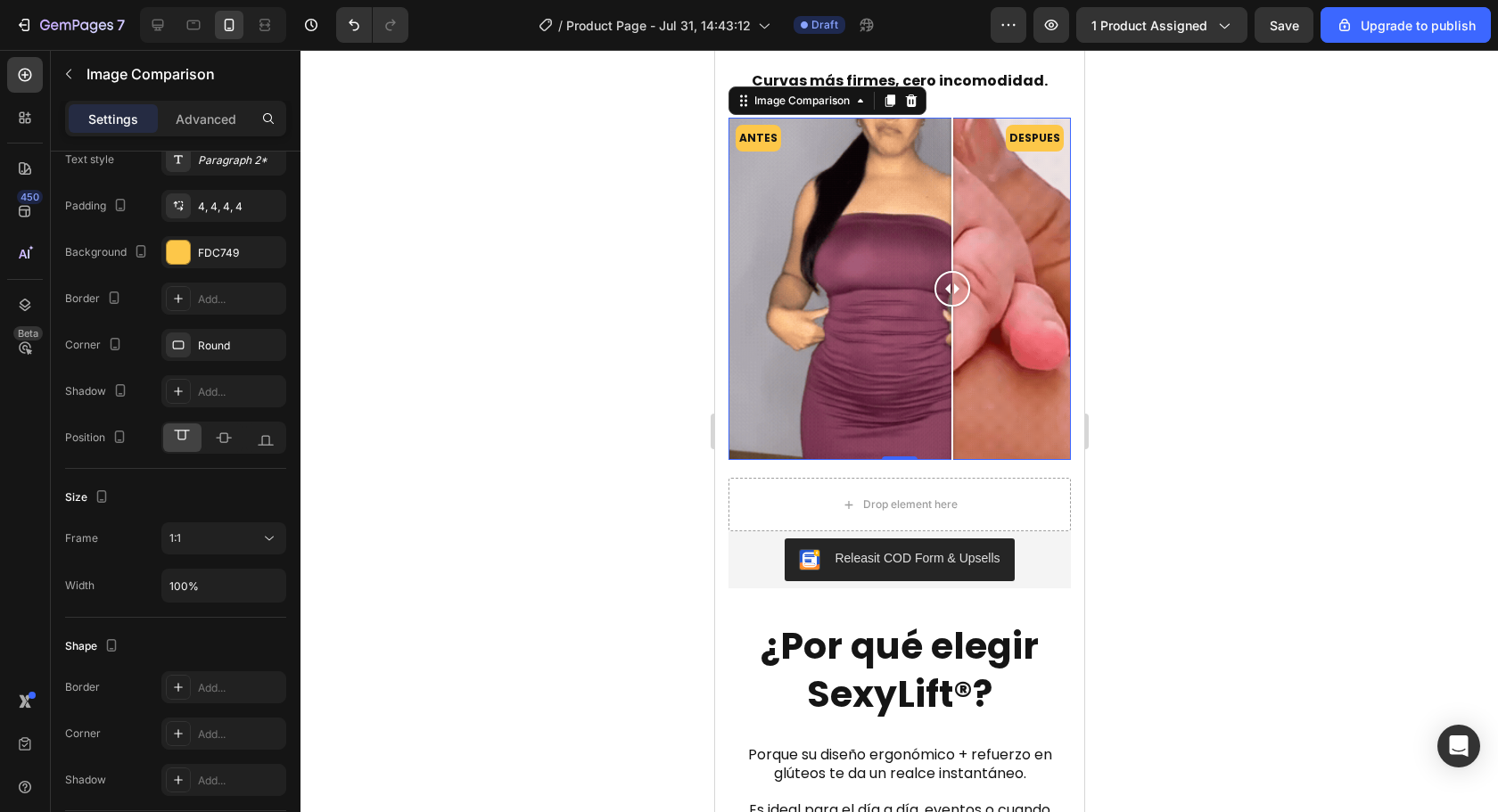 click on "ANTES DESPUES" at bounding box center (899, 289) 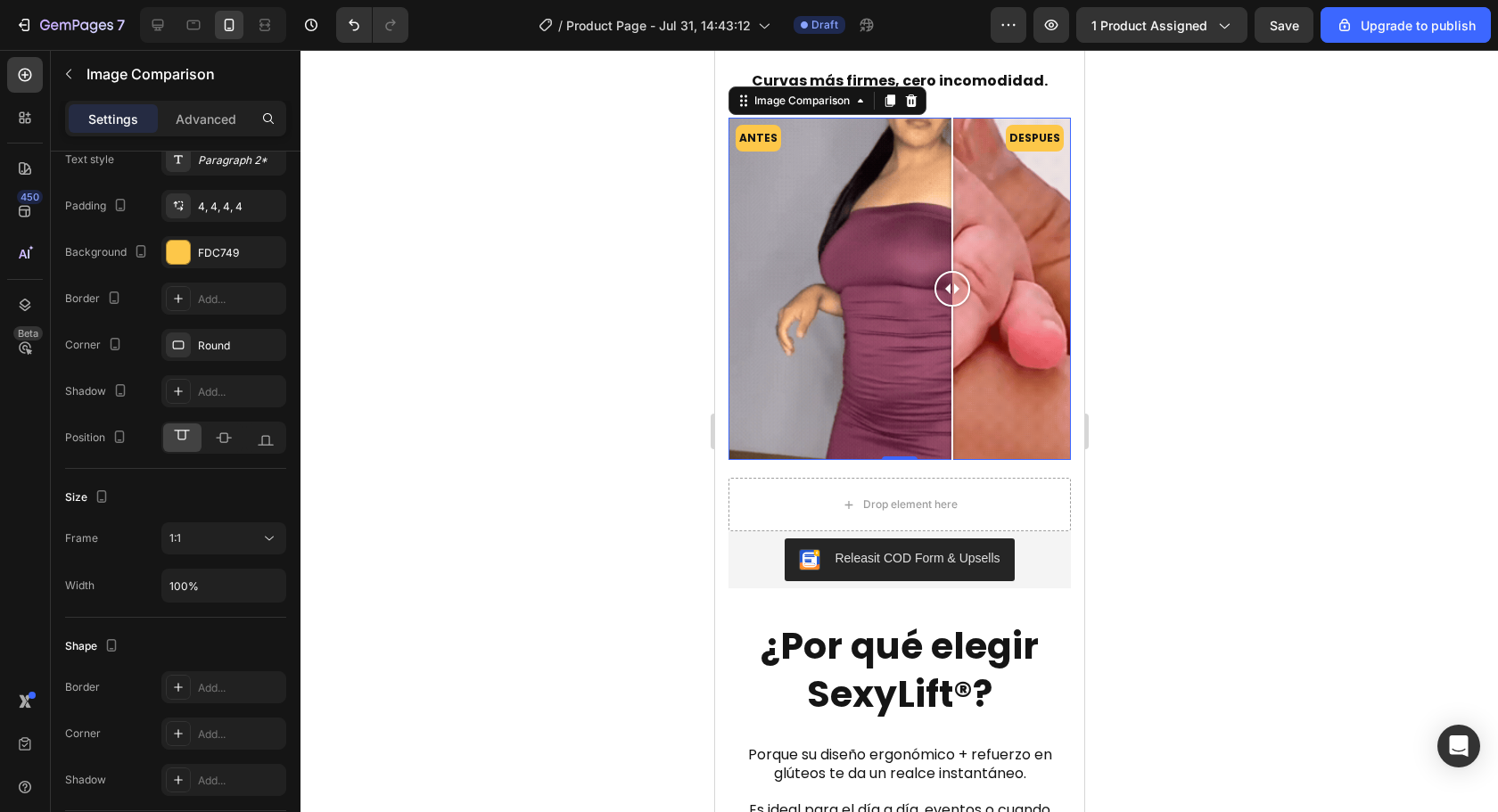 click at bounding box center (951, 383) 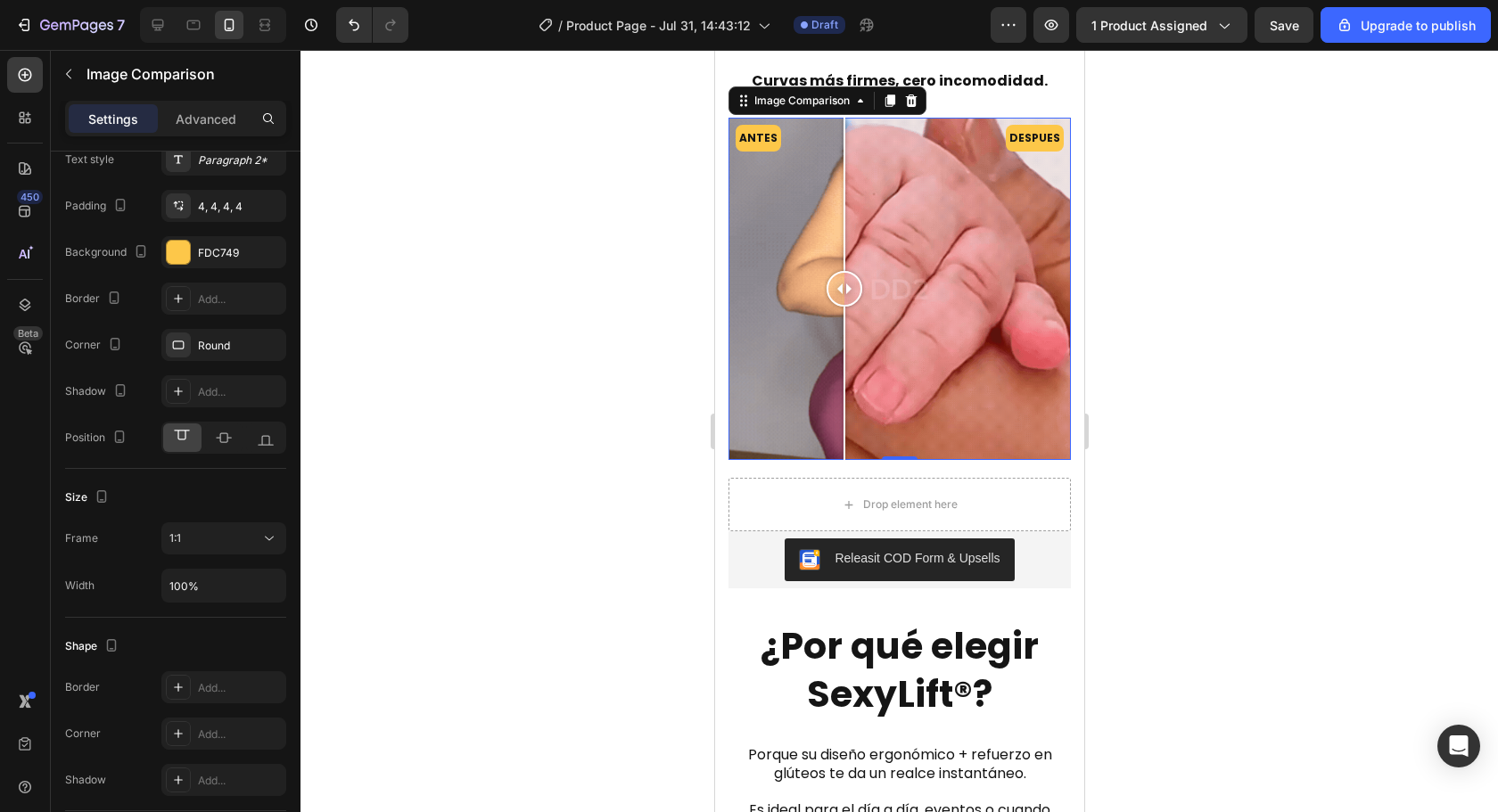 click on "ANTES DESPUES" at bounding box center (899, 289) 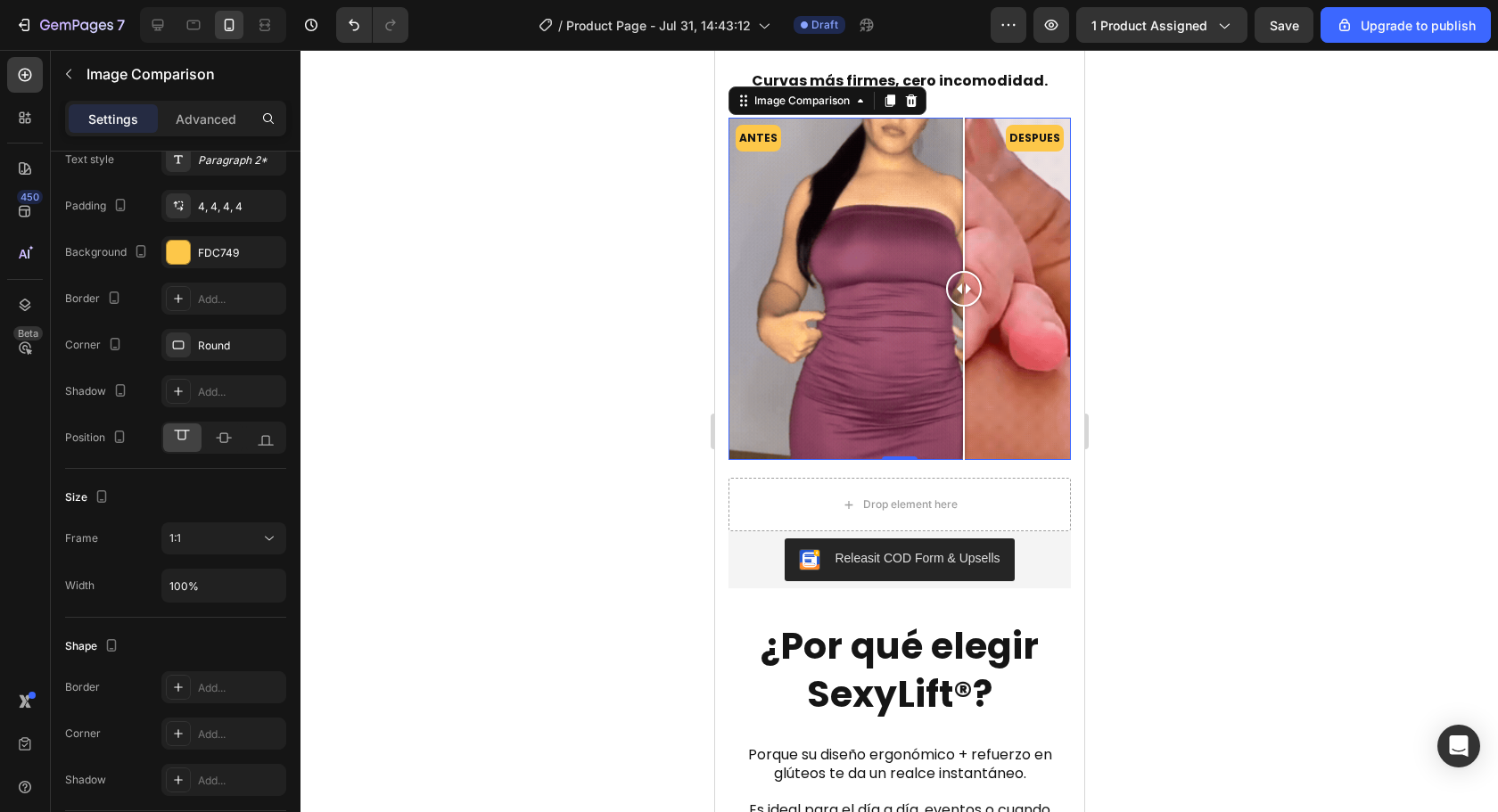 click on "ANTES DESPUES" at bounding box center [899, 289] 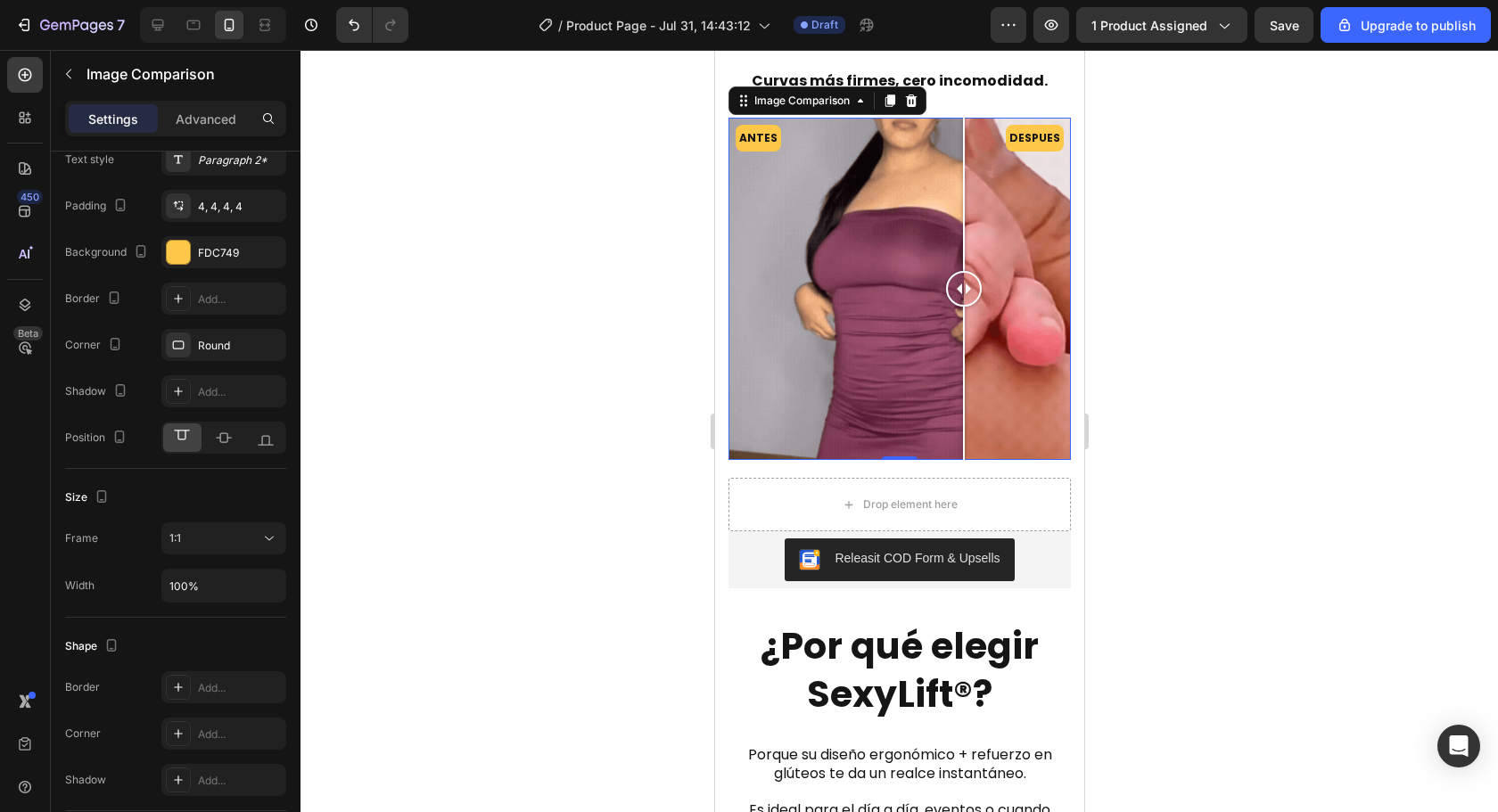 click on "ANTES DESPUES" at bounding box center [899, 289] 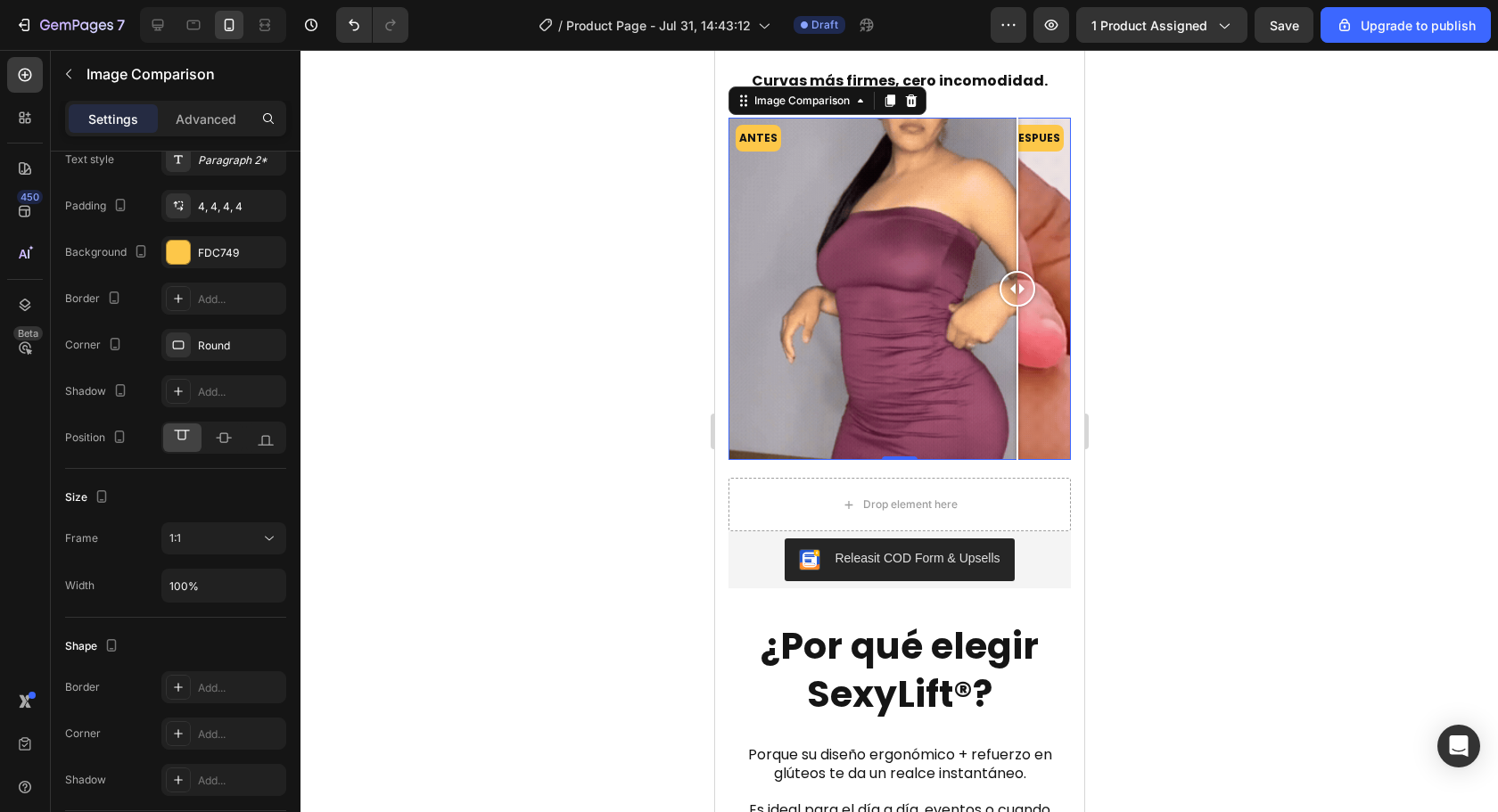 click on "ANTES DESPUES" at bounding box center (899, 289) 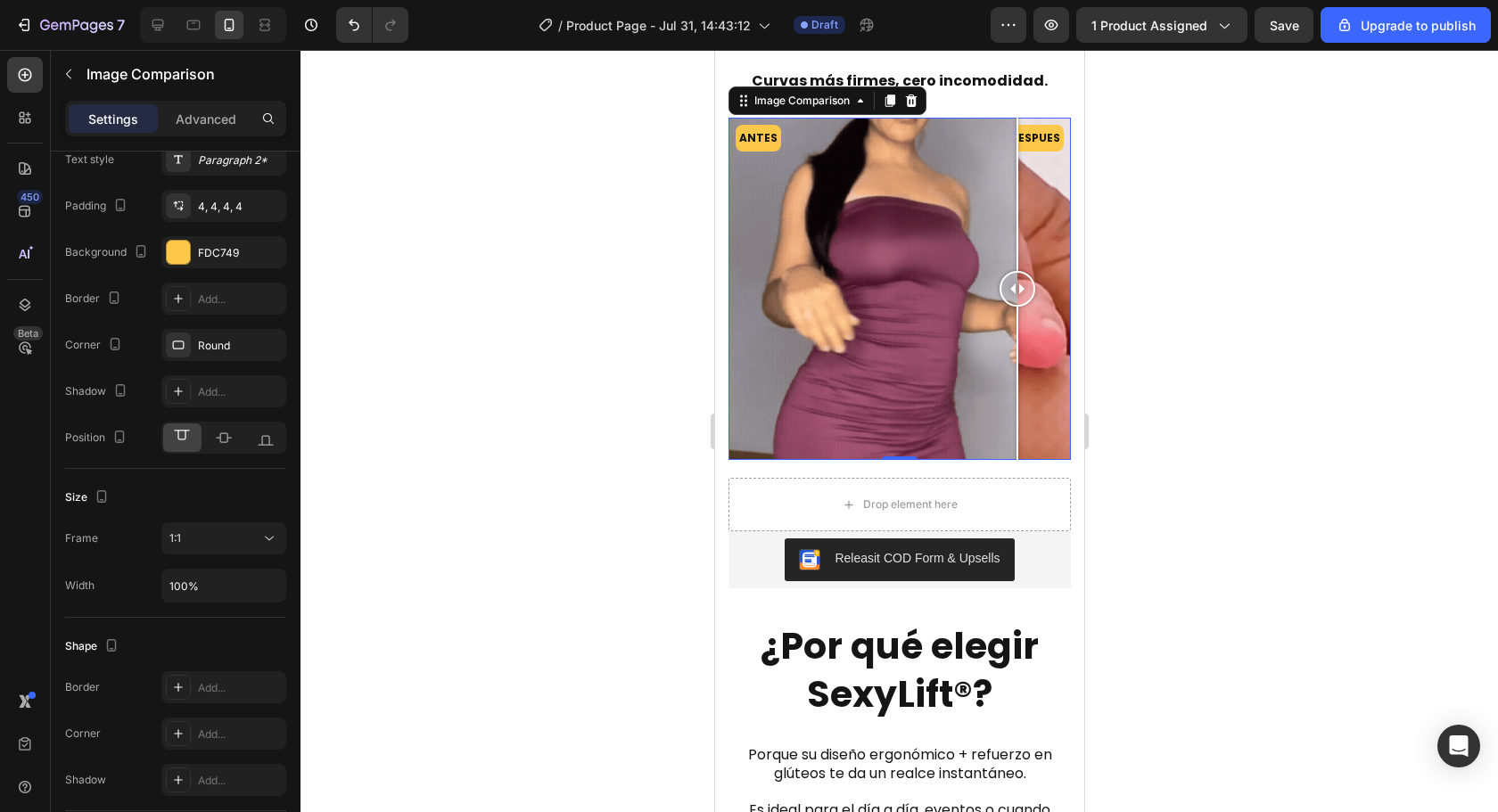 click on "ANTES DESPUES" at bounding box center (899, 289) 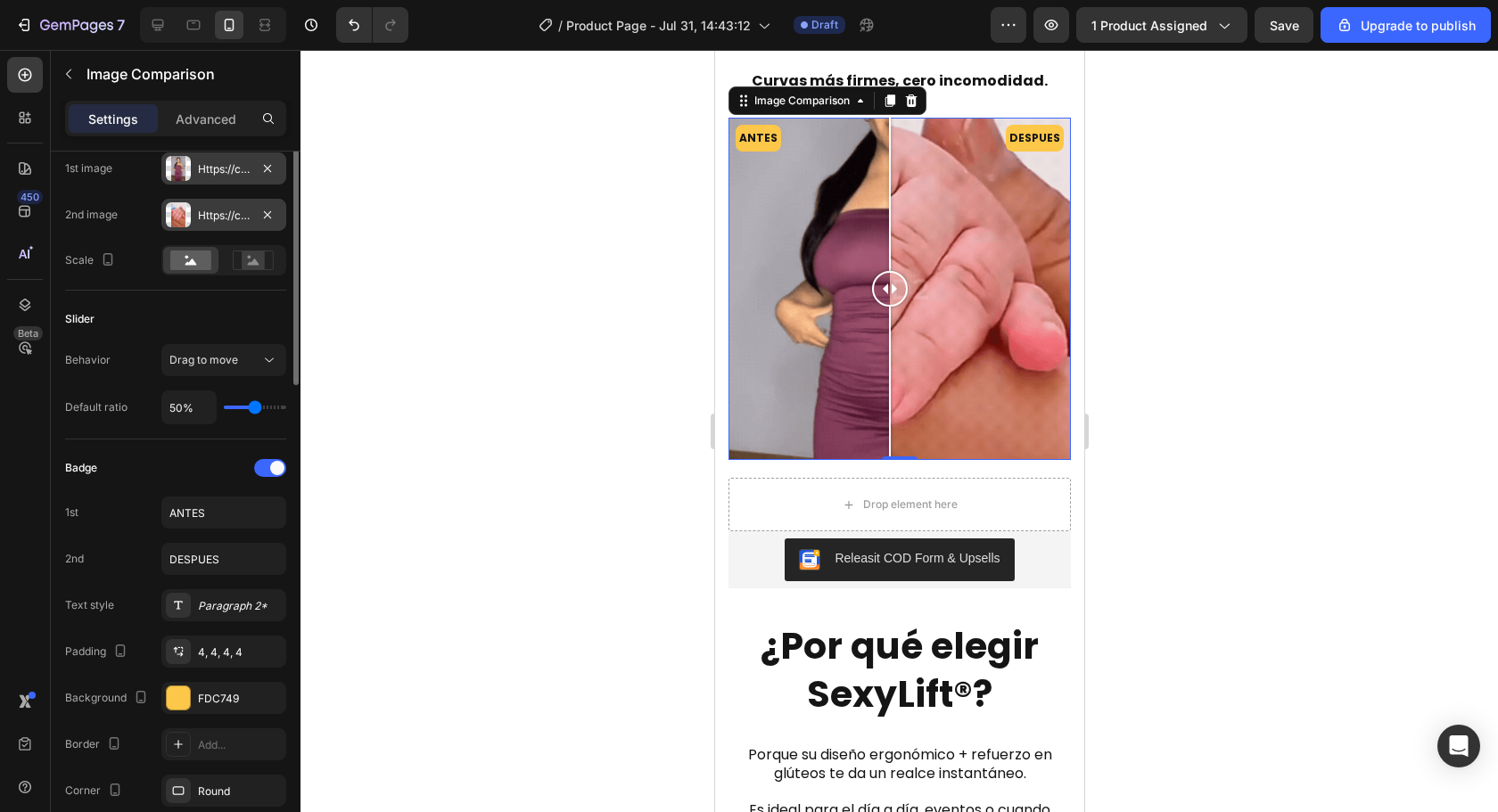 scroll, scrollTop: 89, scrollLeft: 0, axis: vertical 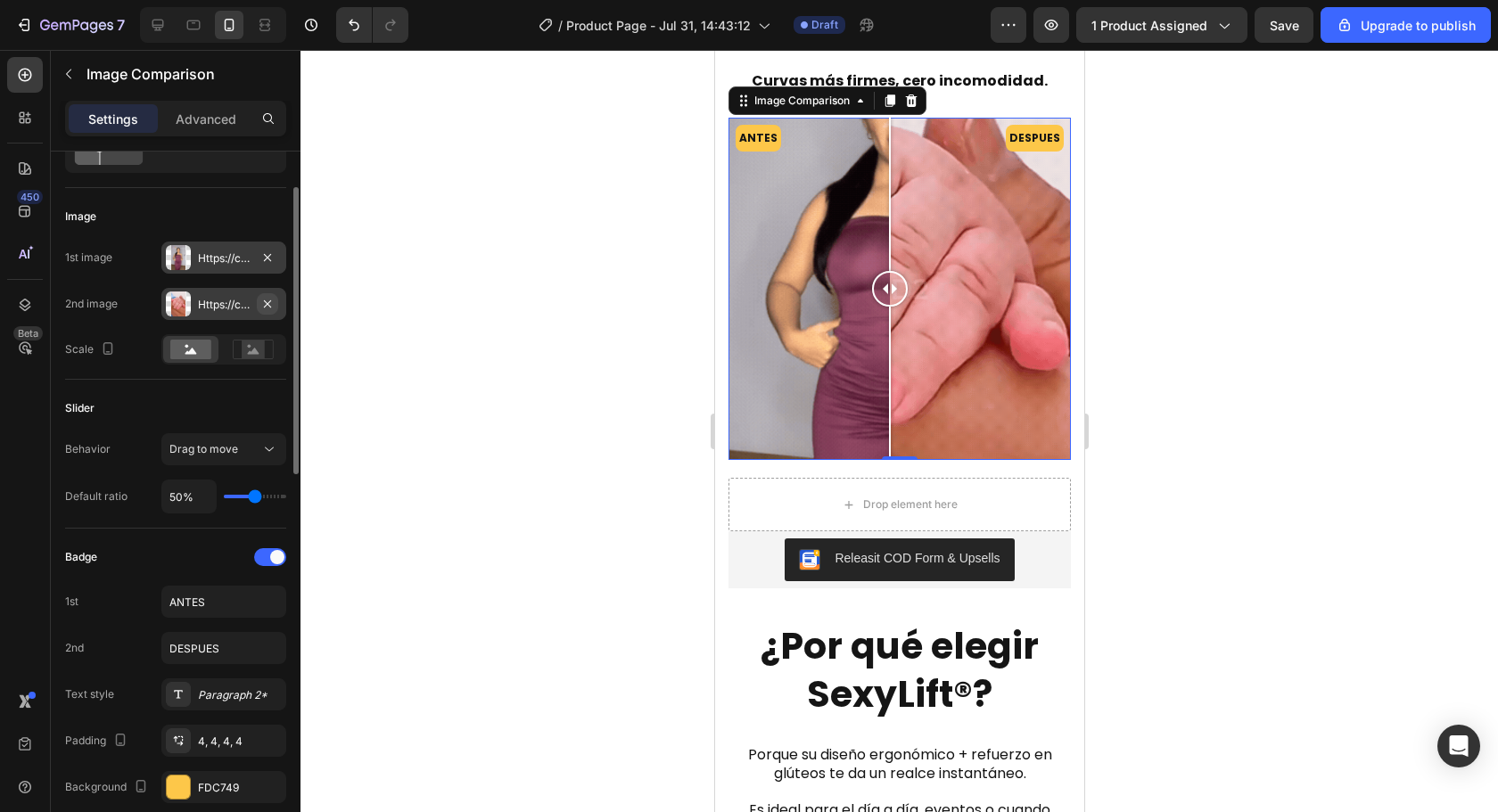 click 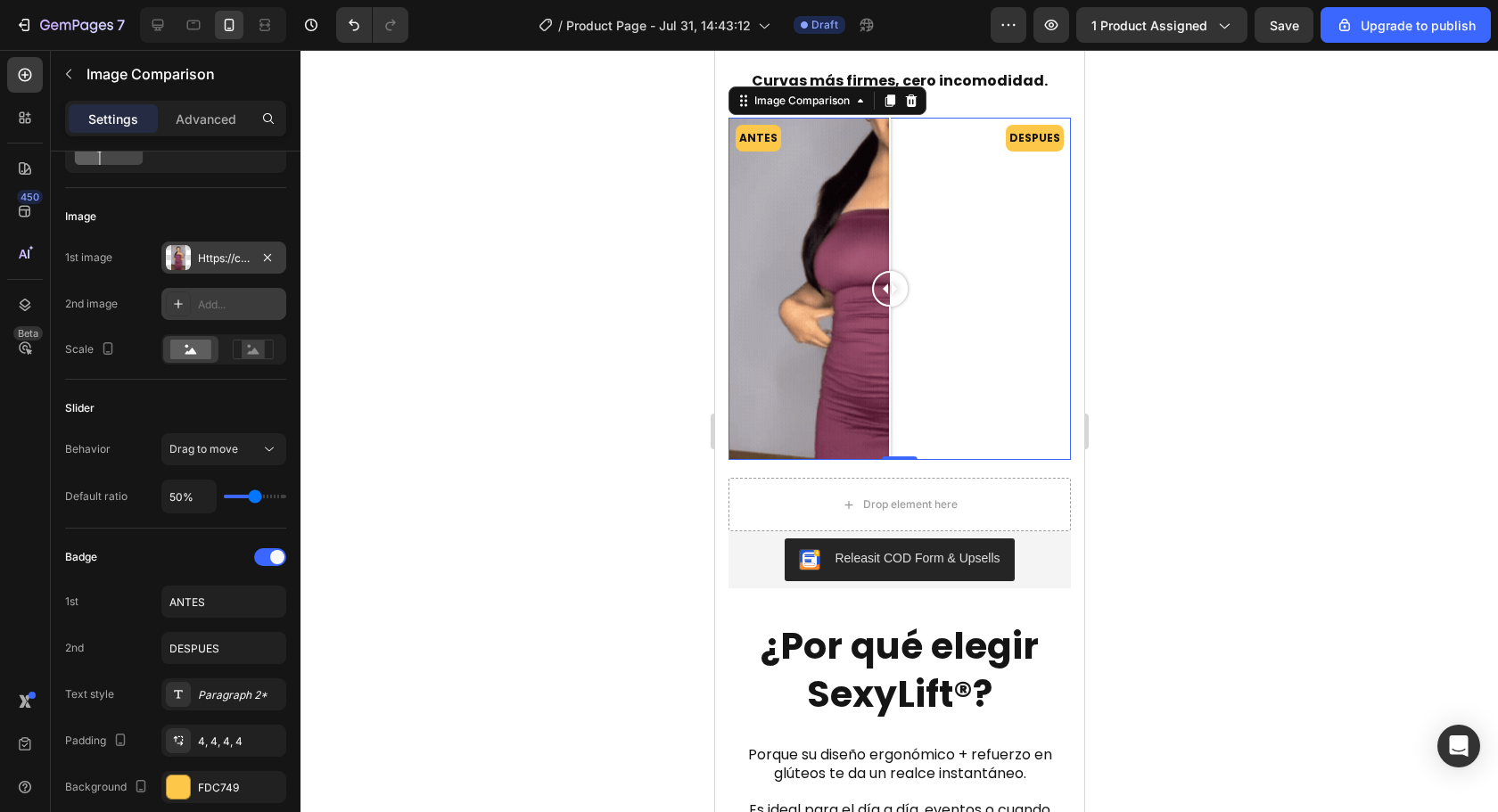 click on "Add..." at bounding box center (224, 304) 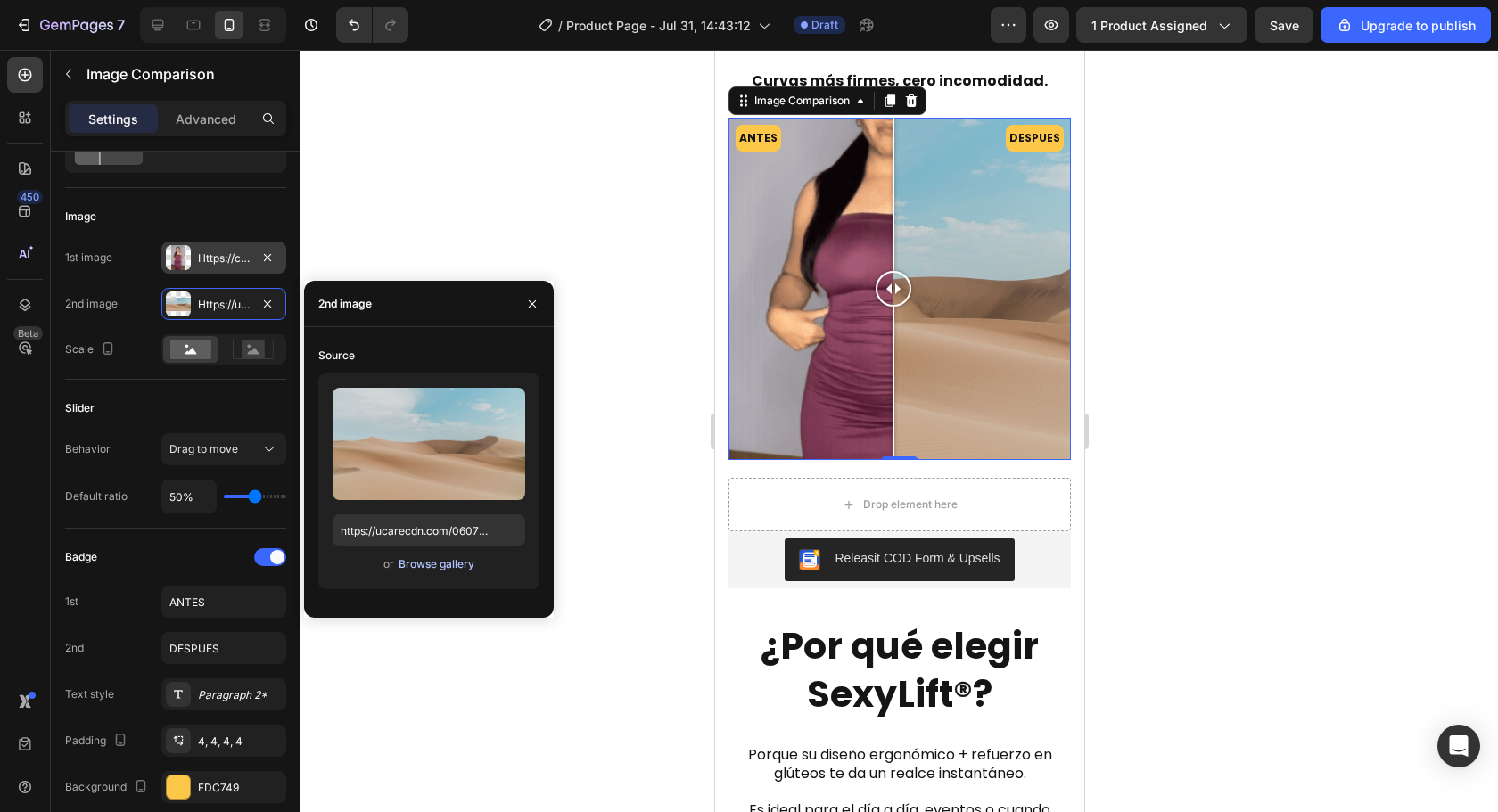 click on "Browse gallery" at bounding box center (436, 564) 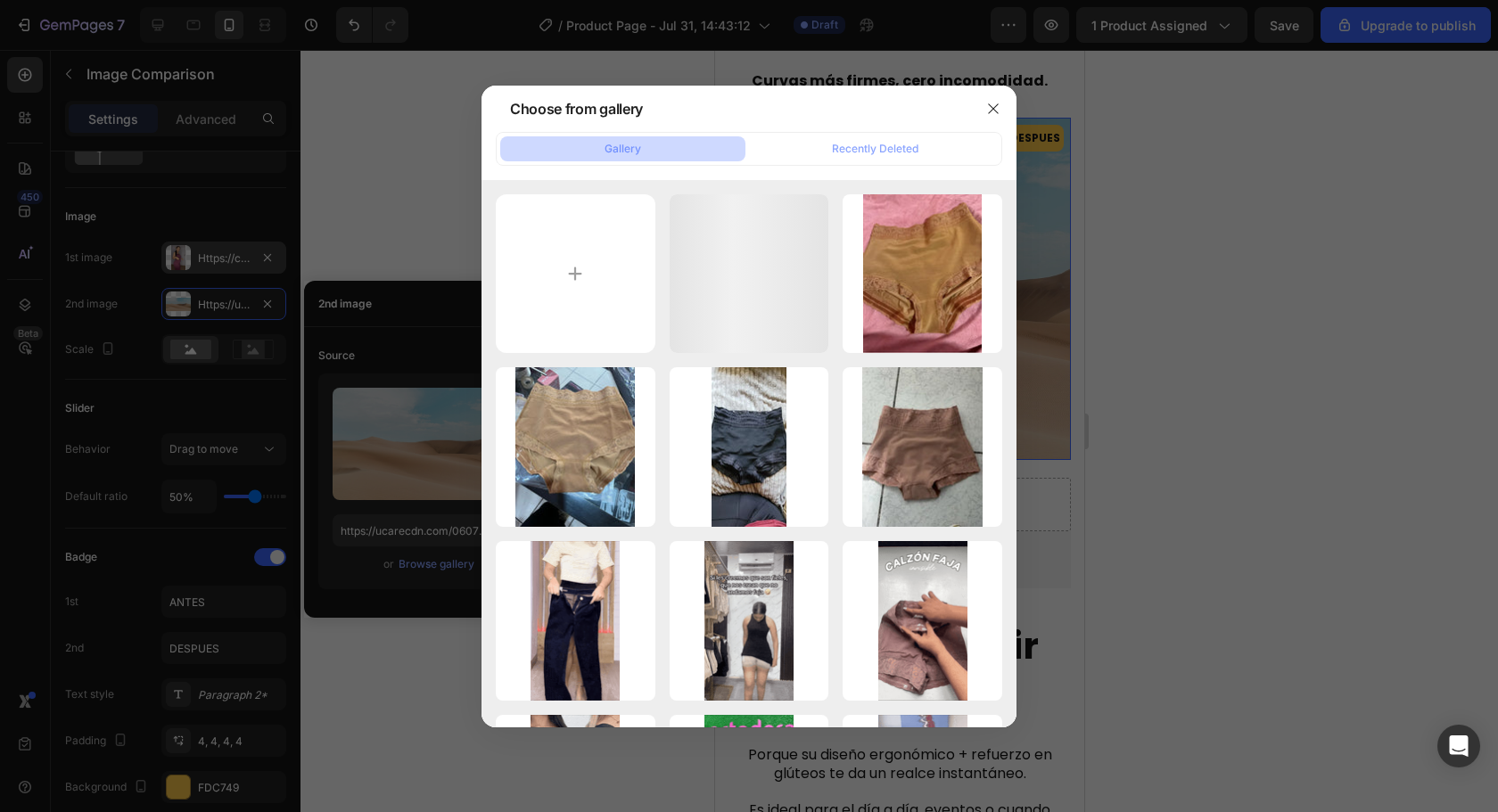 type on "C:\fakepath\Adobe Express - ssstik.io_@closetllanos_1754266050182 (1).gif" 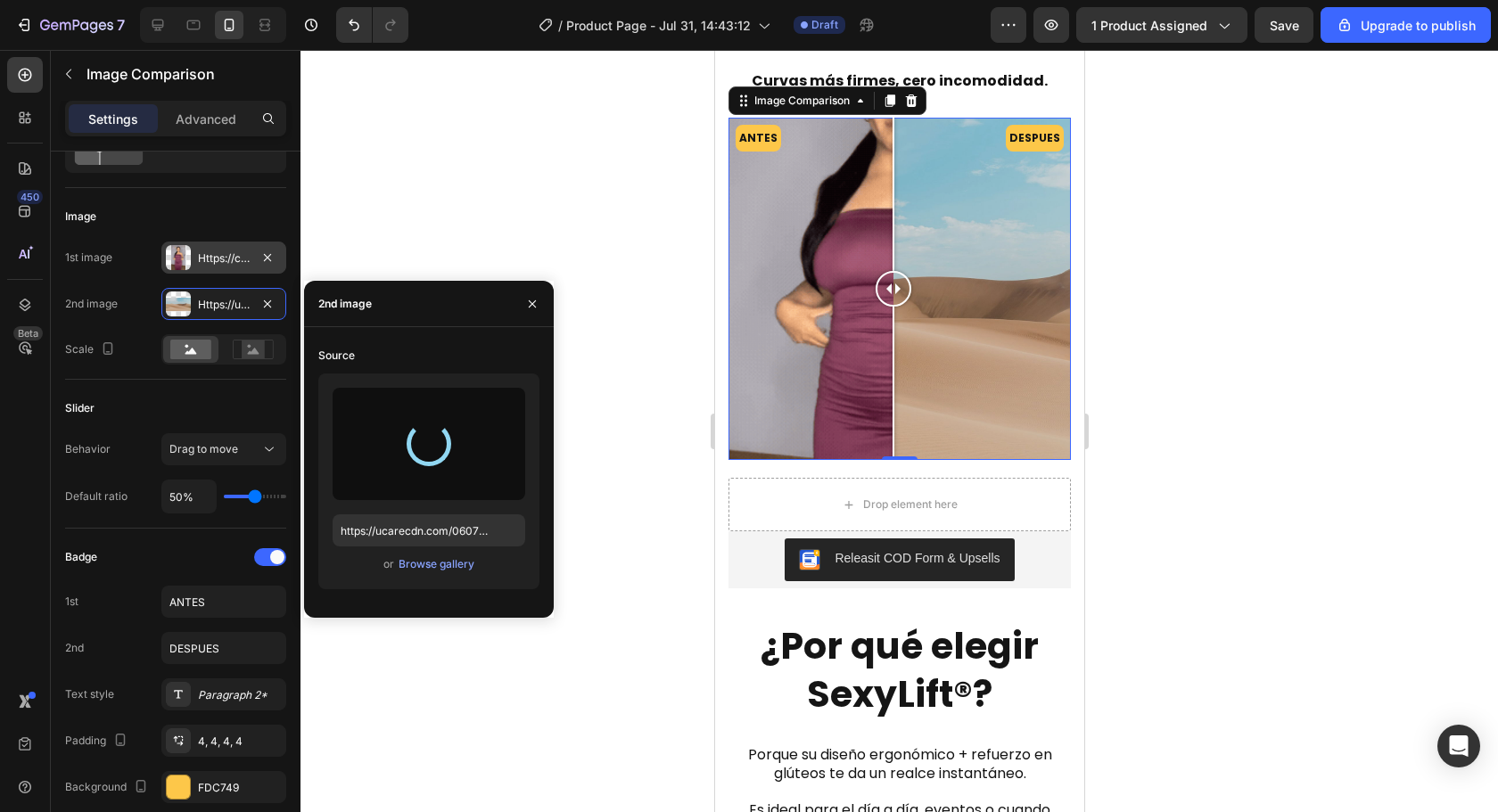 type on "https://cdn.shopify.com/s/files/1/0651/7007/9832/files/gempages_576169513238659615-22e1db70-7933-4a62-940e-a9ff4987b5c2.gif" 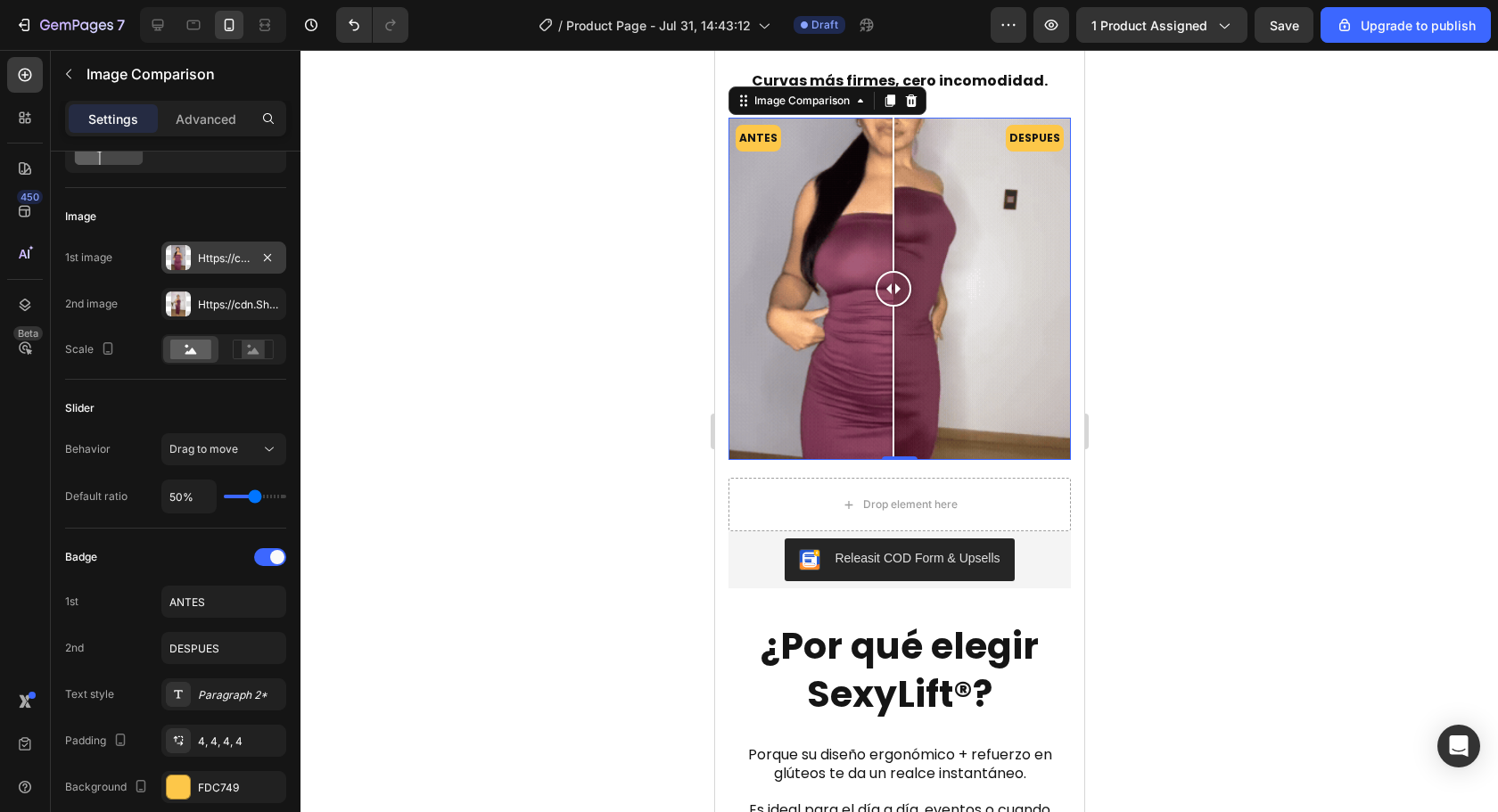 click 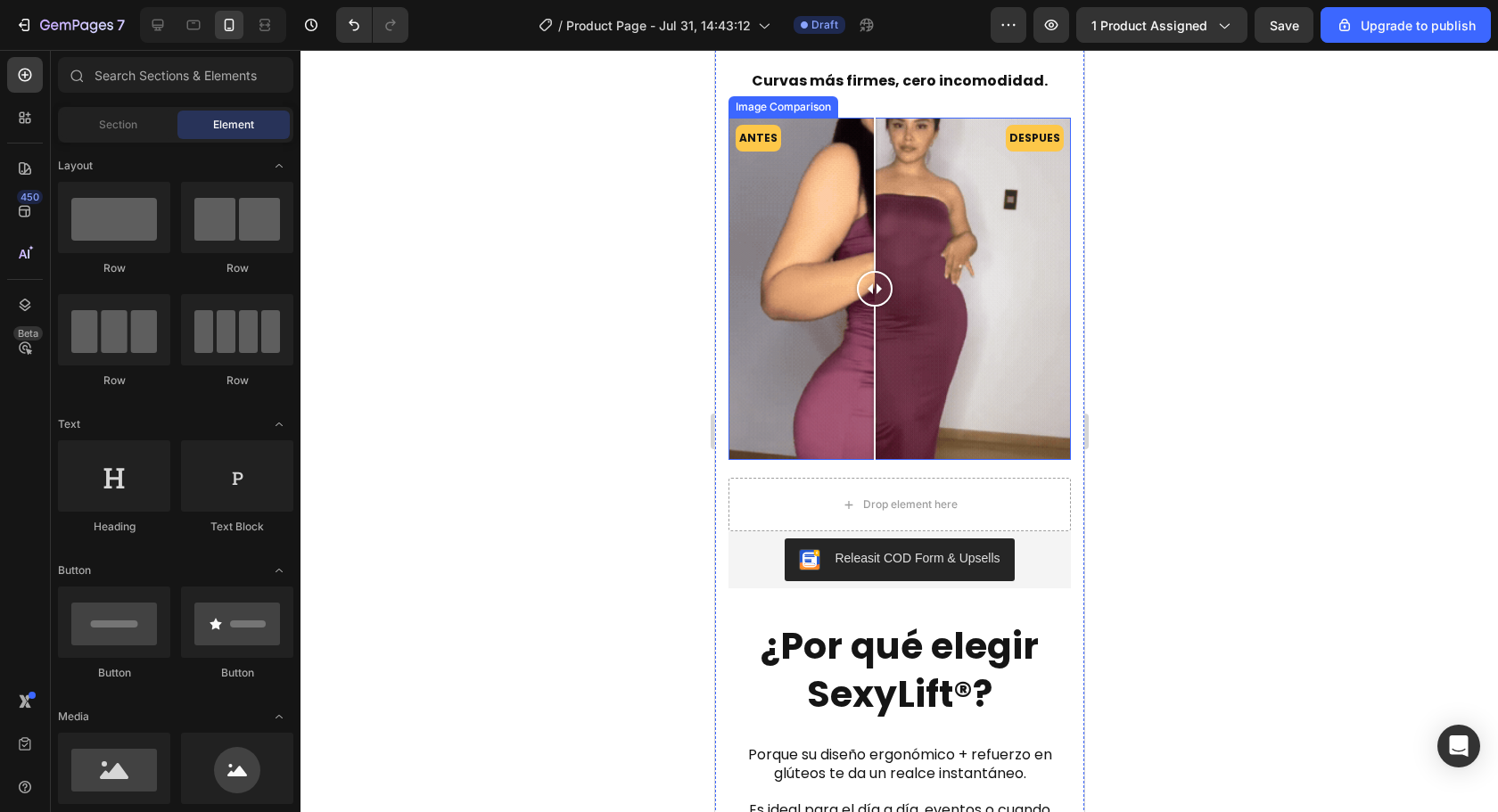 drag, startPoint x: 913, startPoint y: 288, endPoint x: 874, endPoint y: 296, distance: 39.812058 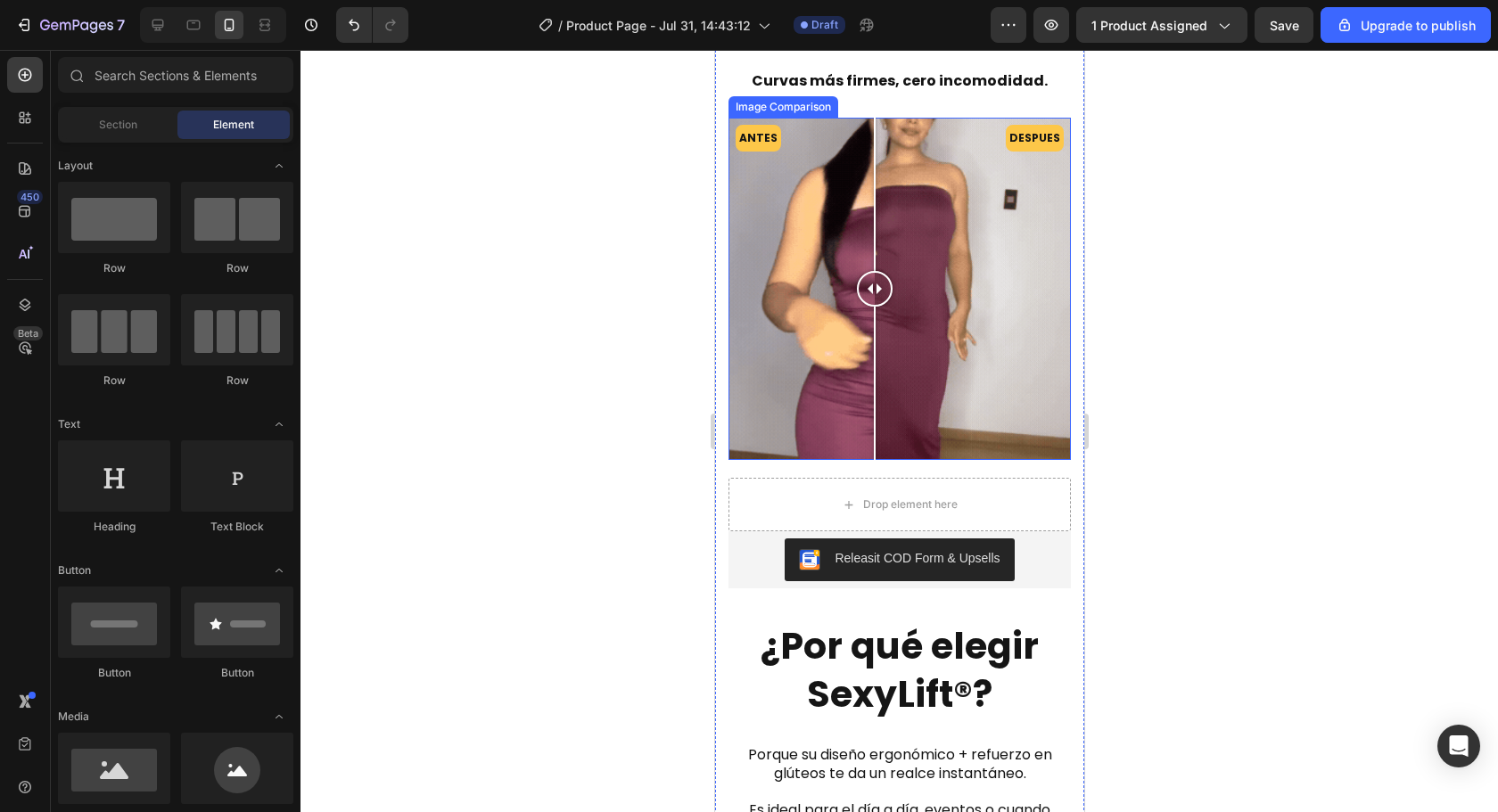click on "ANTES DESPUES" at bounding box center (899, 289) 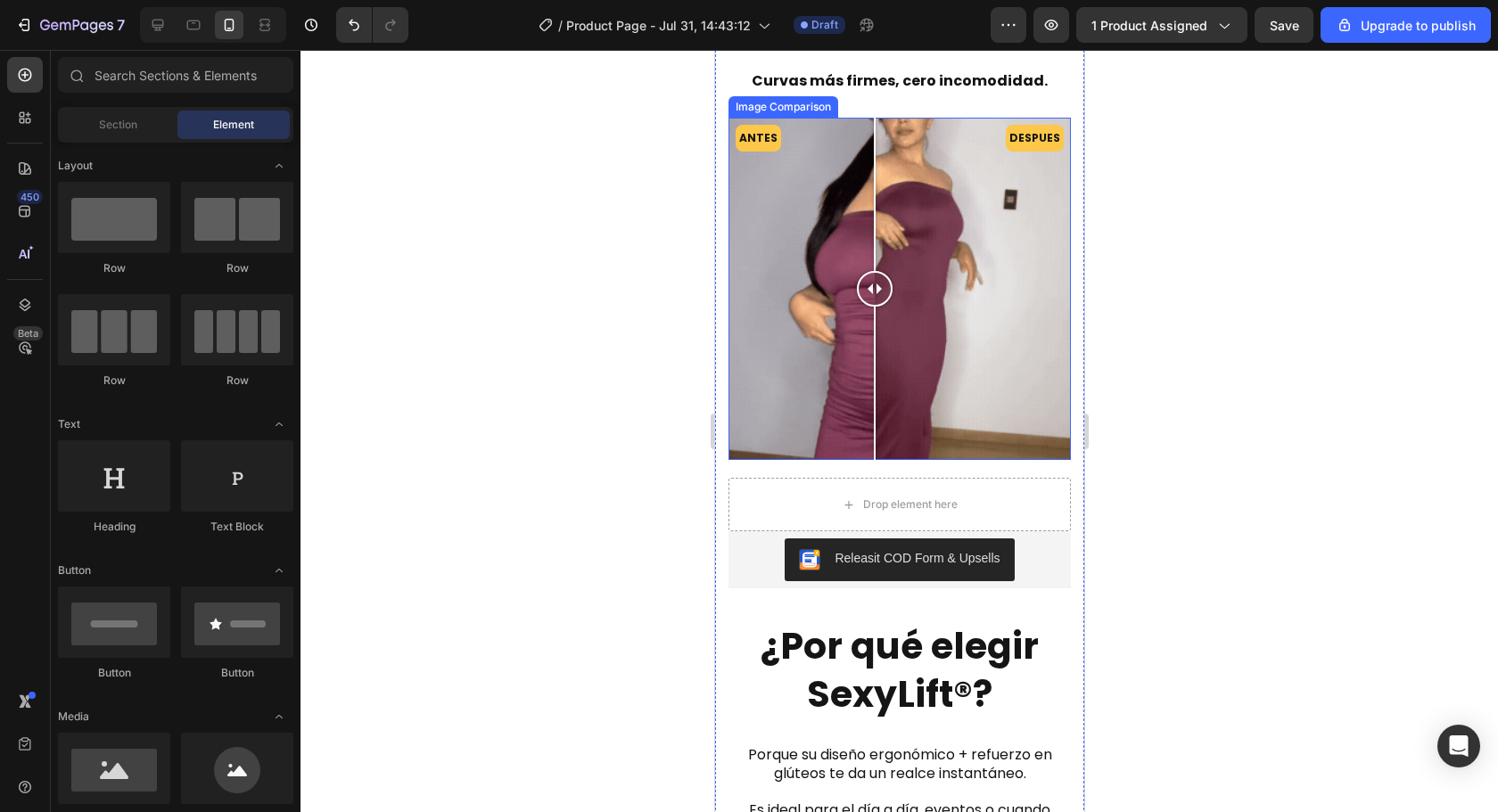 click on "ANTES DESPUES" at bounding box center [899, 289] 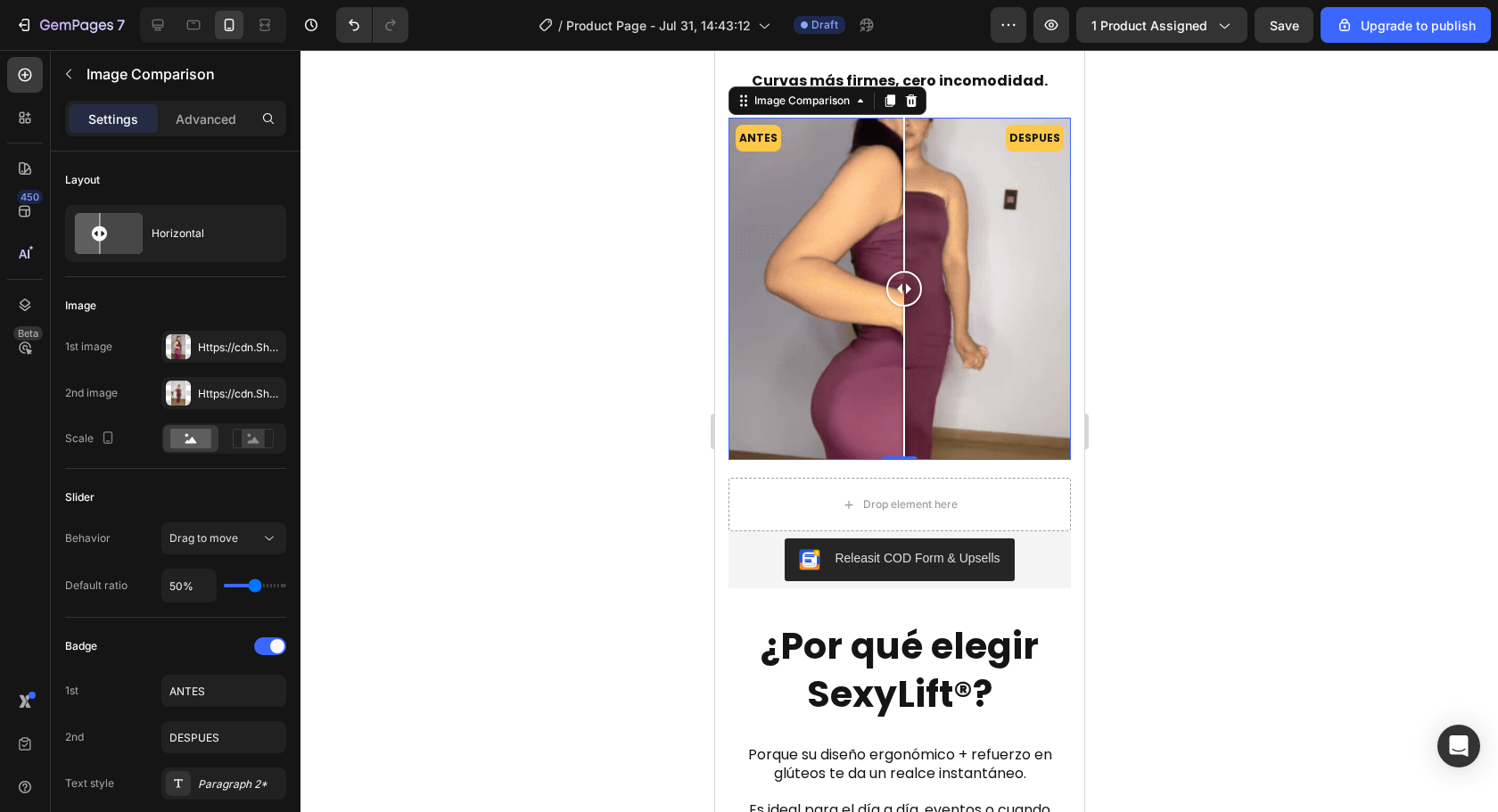 drag, startPoint x: 991, startPoint y: 269, endPoint x: 827, endPoint y: 249, distance: 165.21501 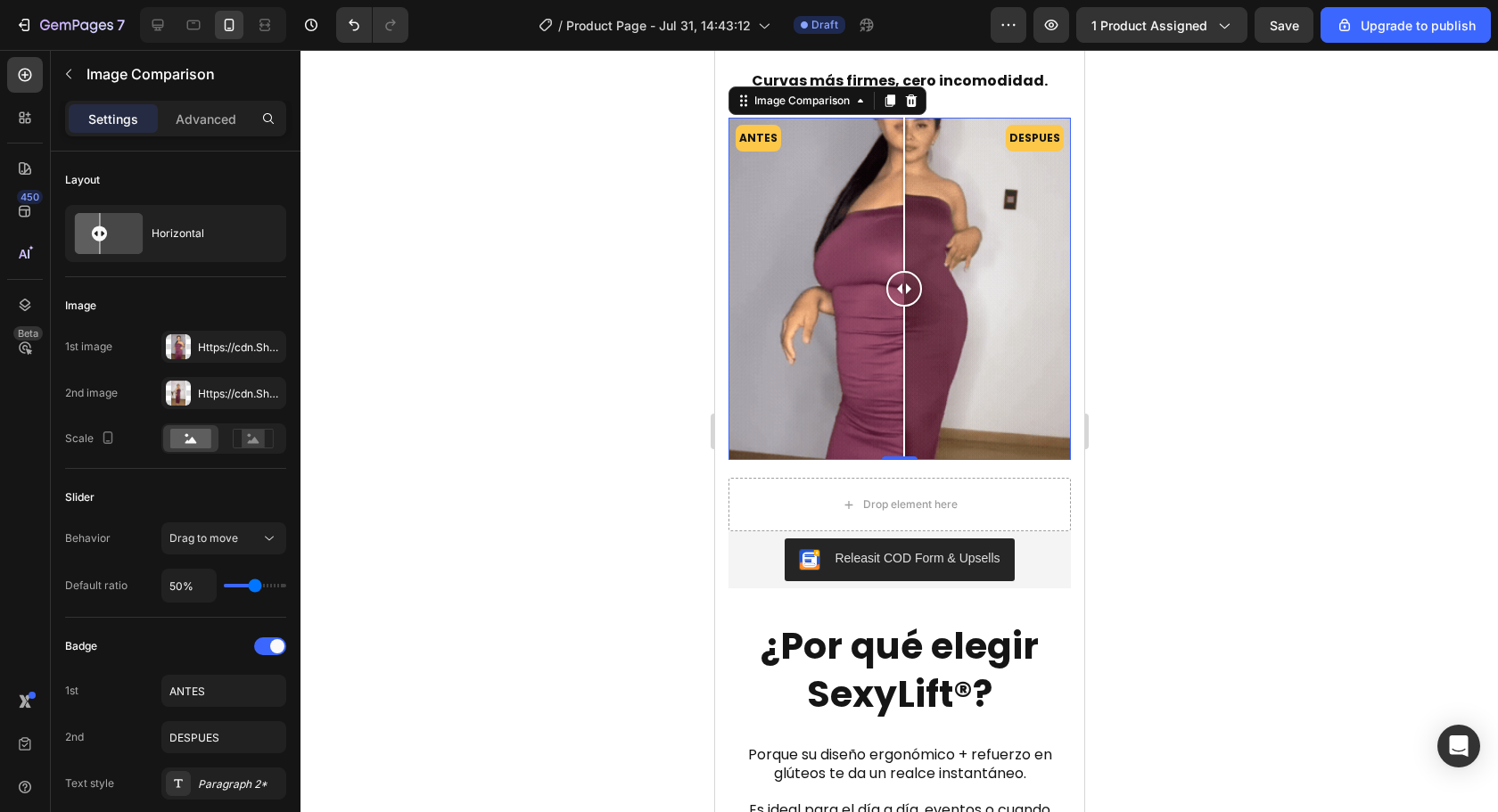click at bounding box center (903, 289) 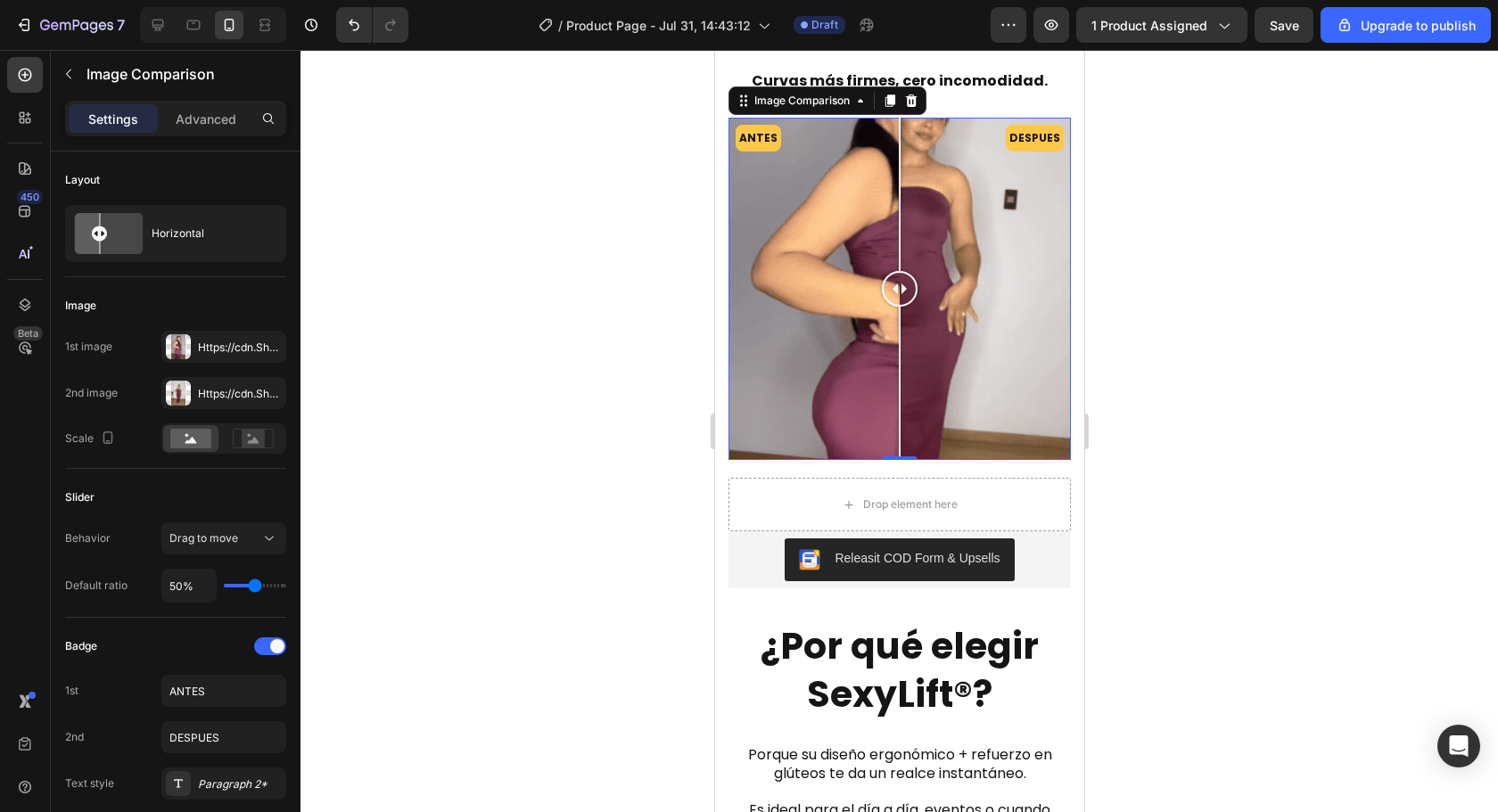 drag, startPoint x: 902, startPoint y: 269, endPoint x: 890, endPoint y: 308, distance: 40.804412 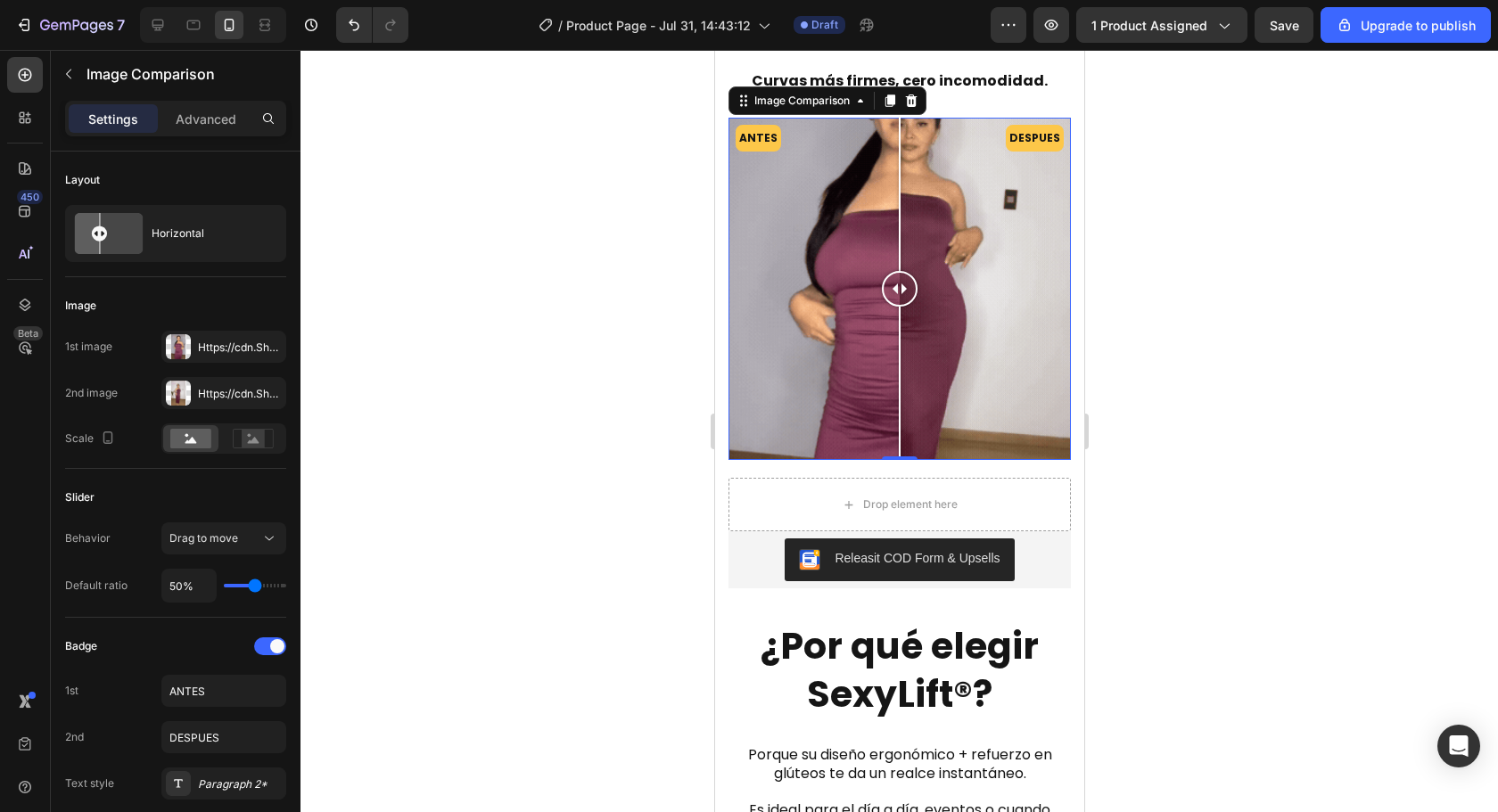 click at bounding box center (899, 289) 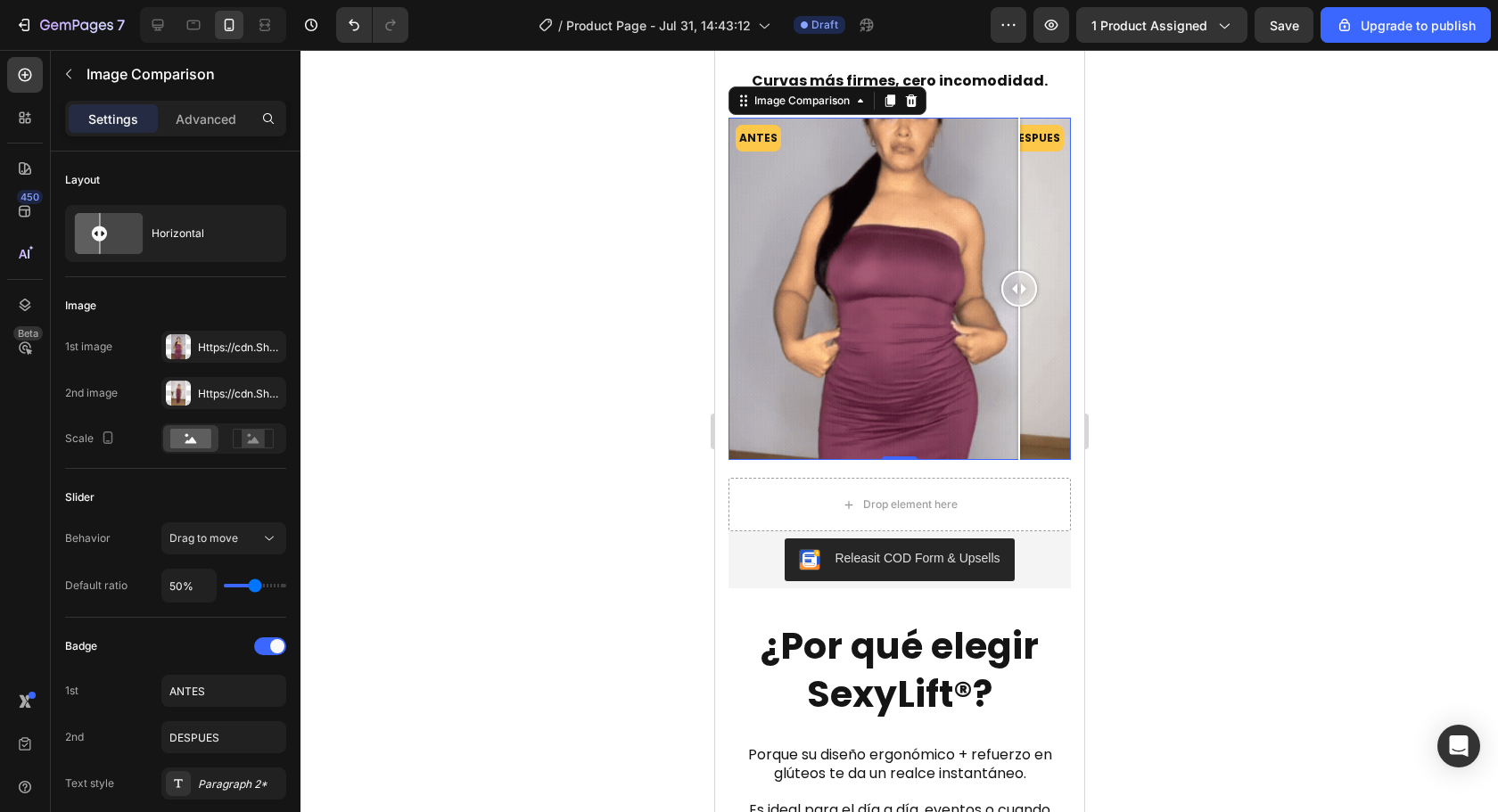 click on "ANTES DESPUES" at bounding box center [899, 289] 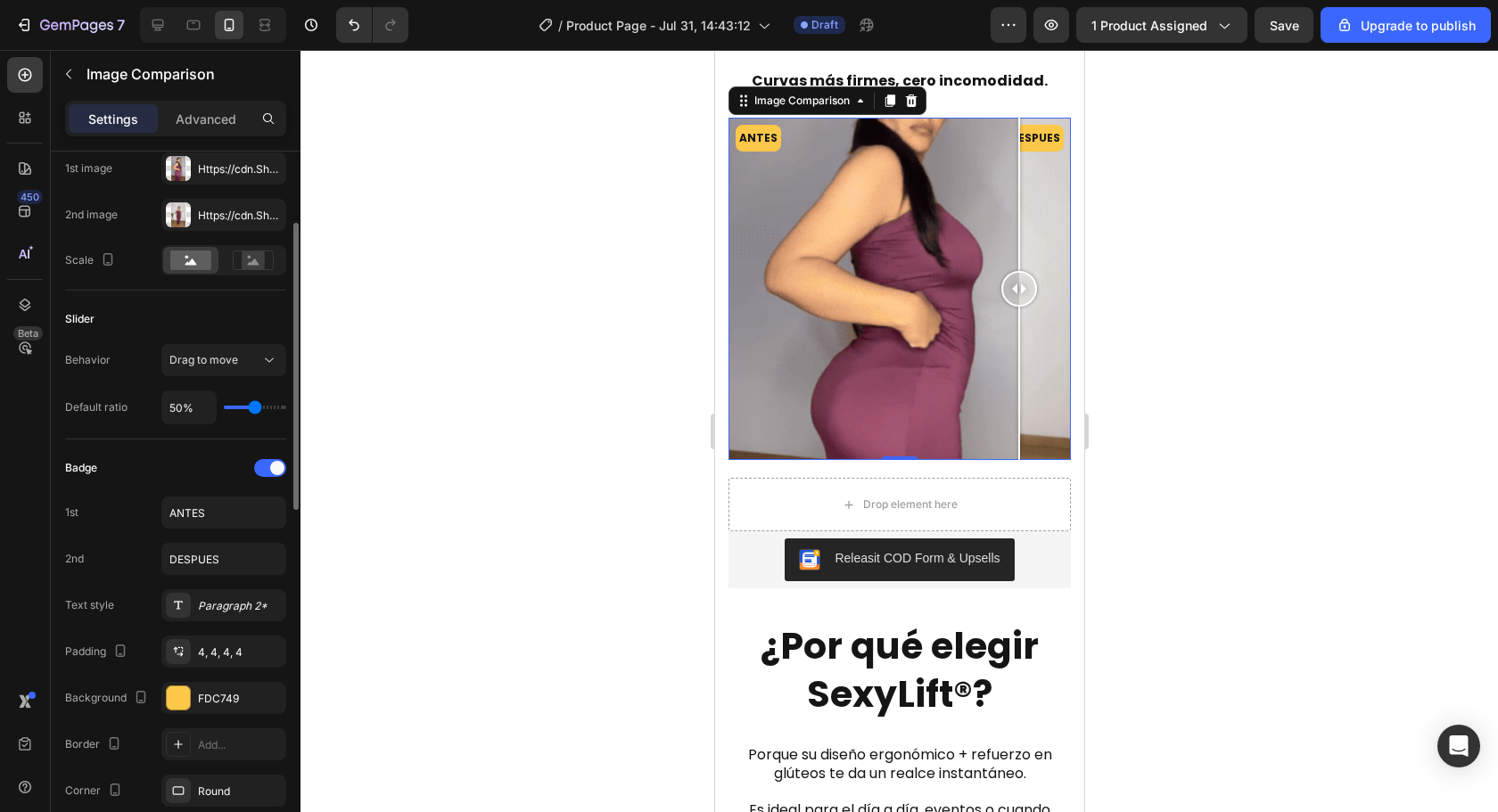 scroll, scrollTop: 535, scrollLeft: 0, axis: vertical 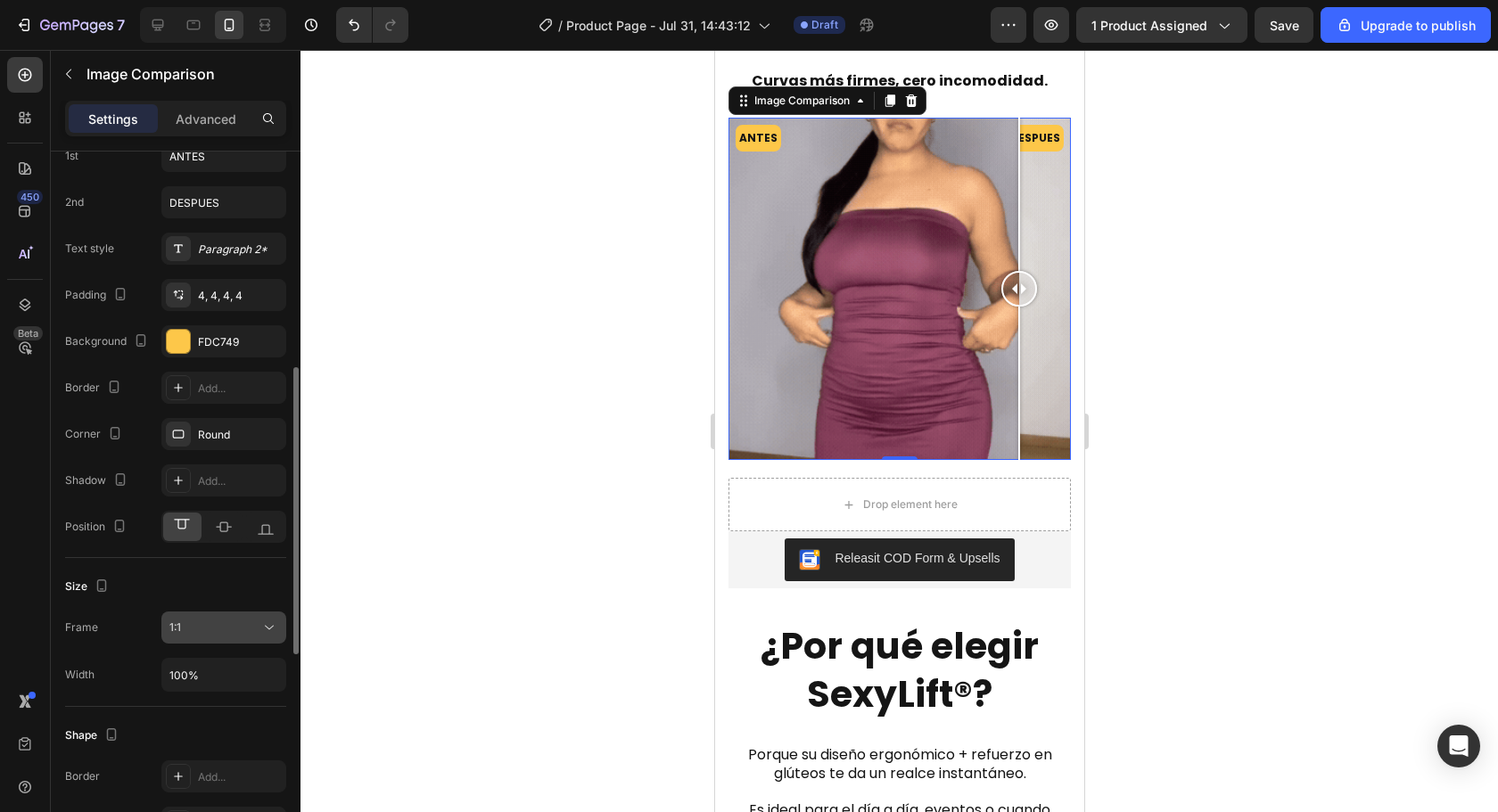click on "1:1" at bounding box center (215, 627) 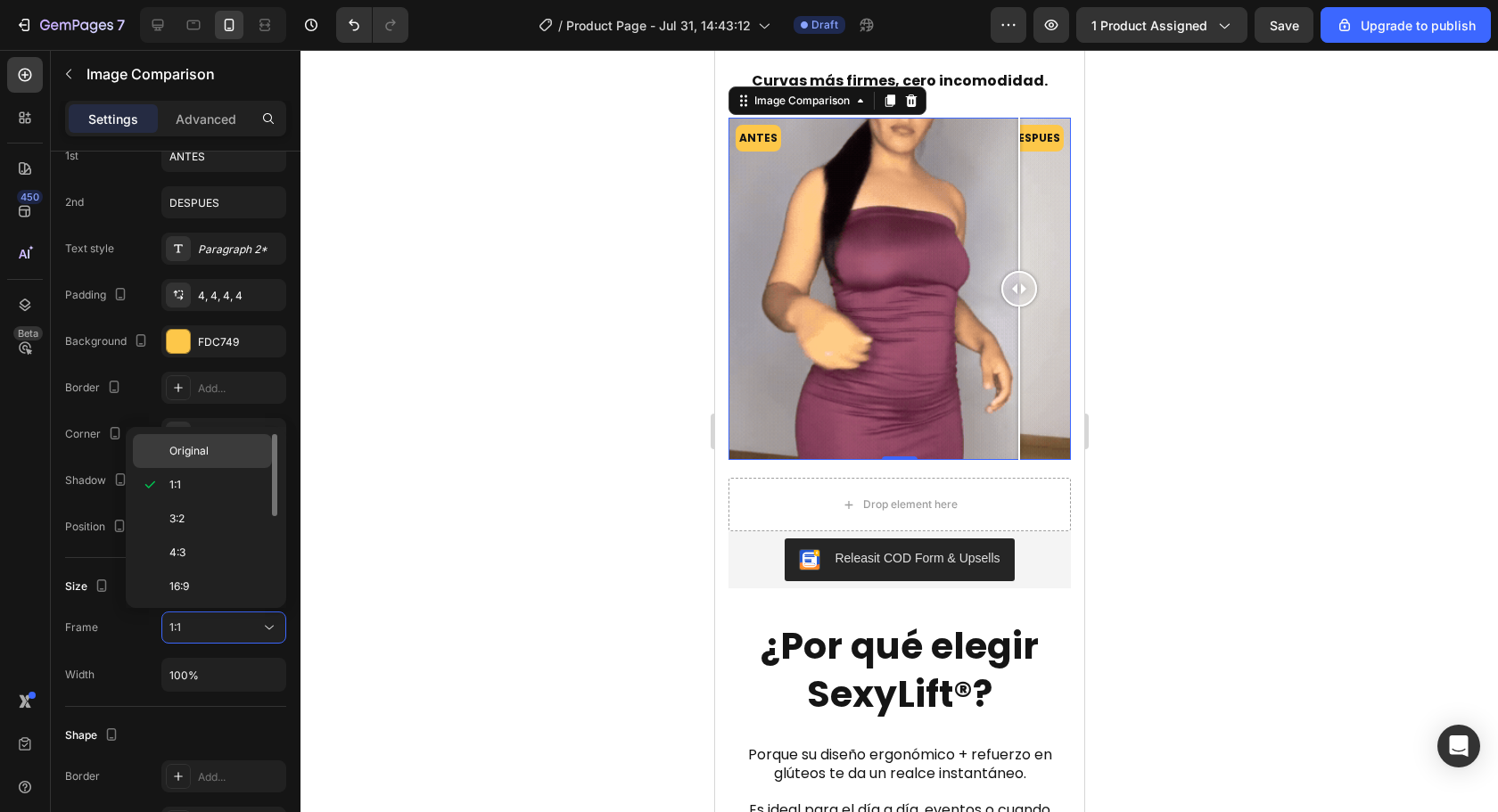 click on "Original" at bounding box center [217, 451] 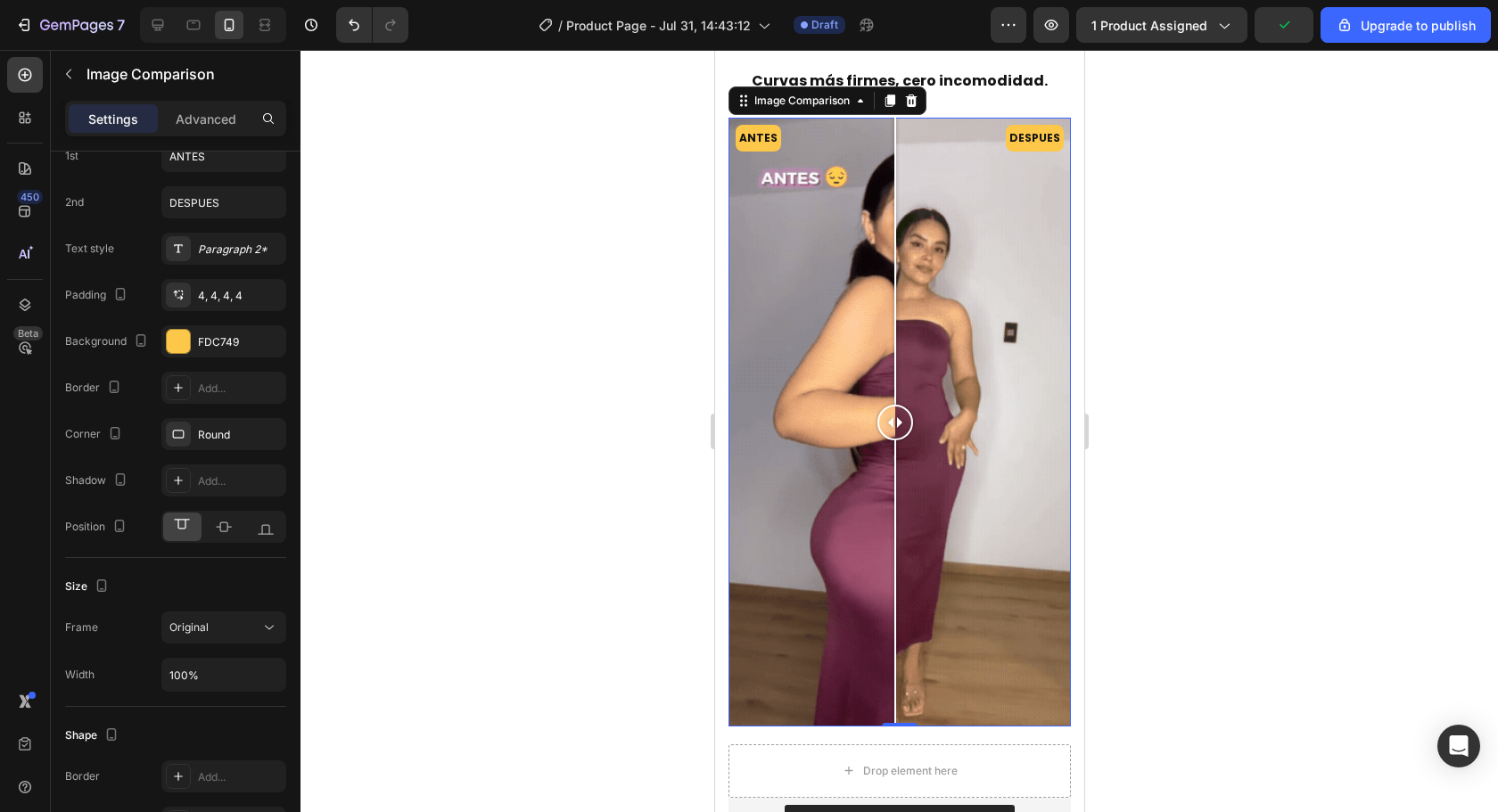 drag, startPoint x: 898, startPoint y: 402, endPoint x: 894, endPoint y: 461, distance: 59.1354 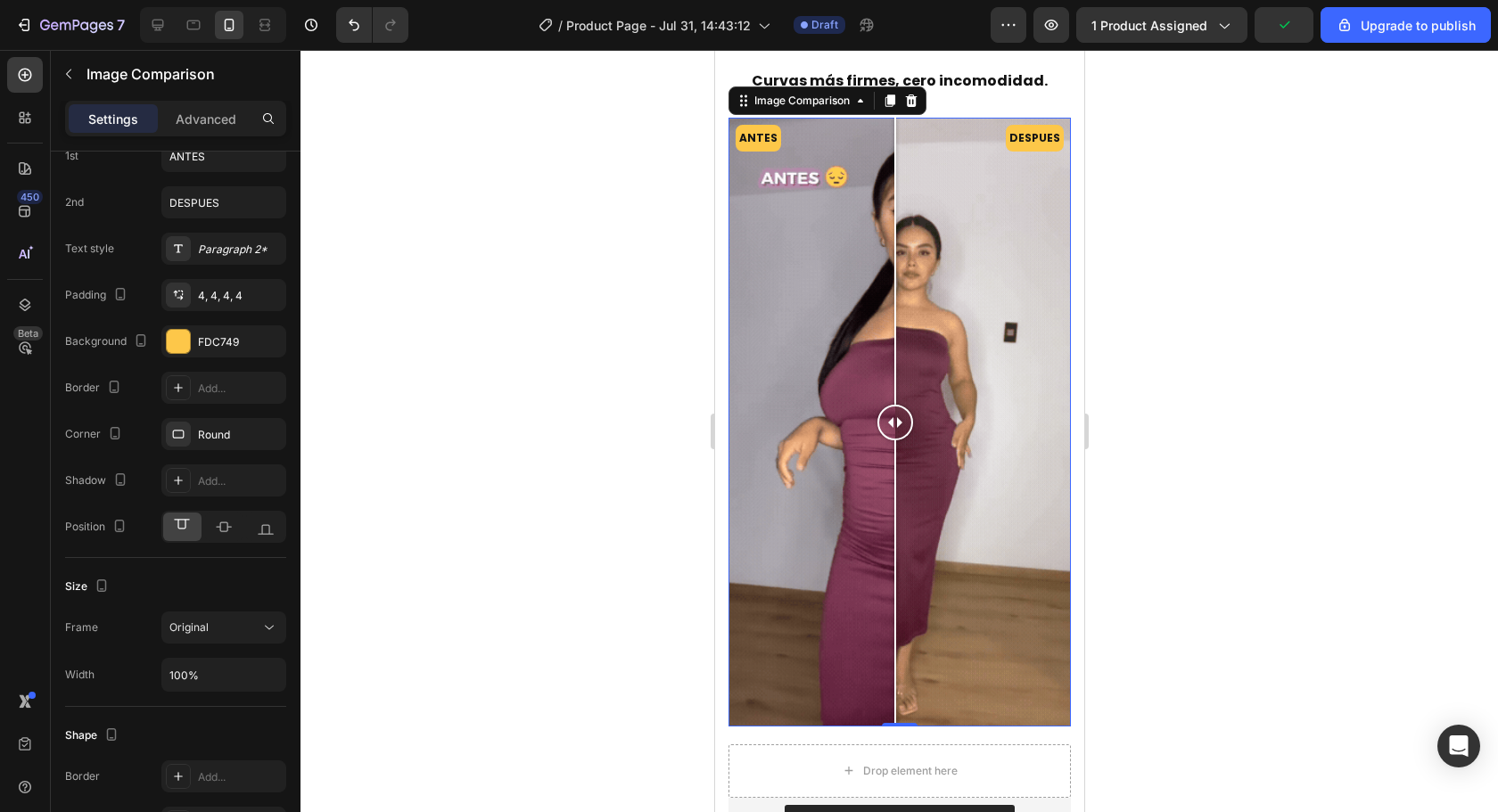 click at bounding box center (894, 422) 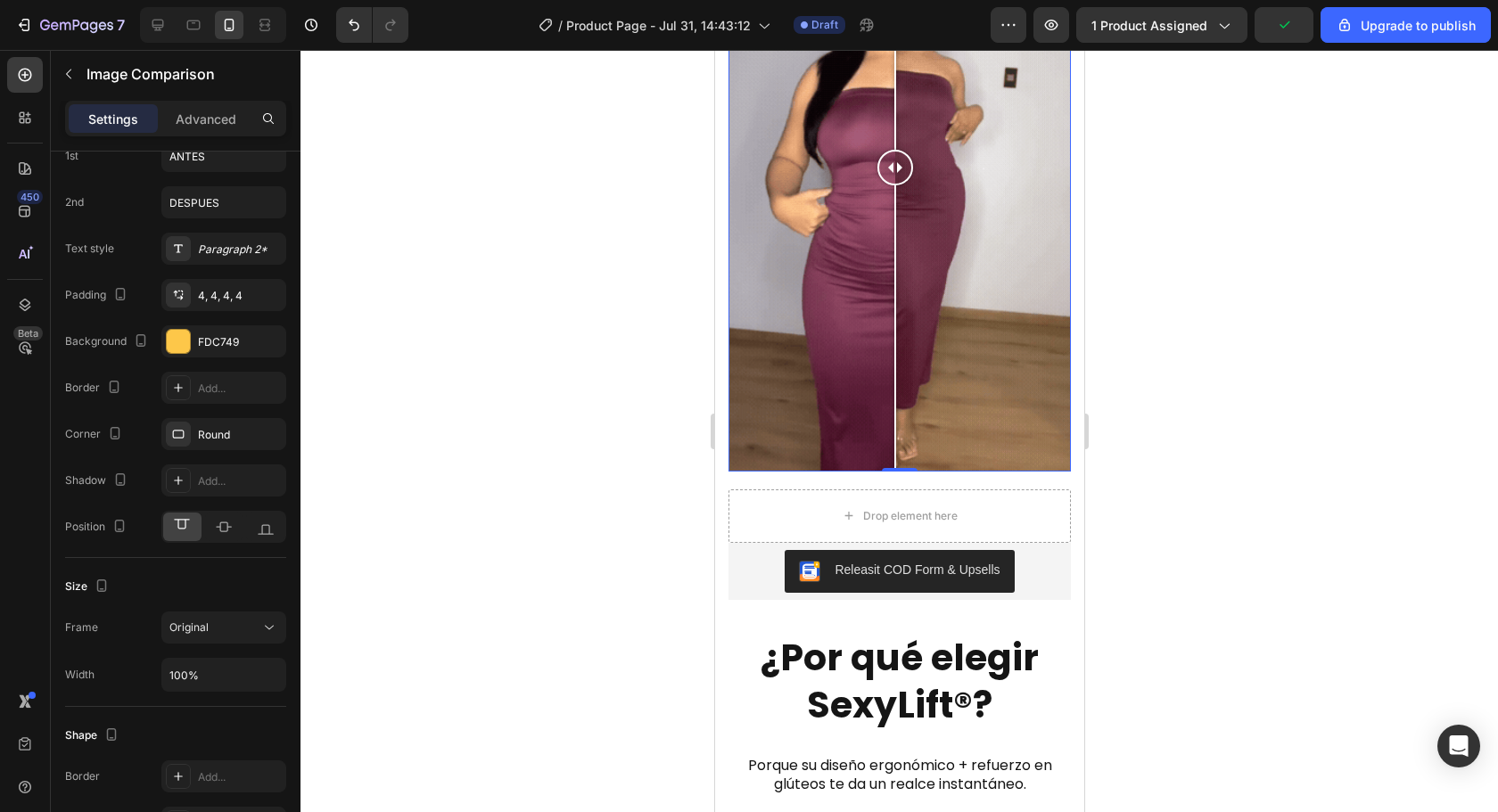 scroll, scrollTop: 2385, scrollLeft: 0, axis: vertical 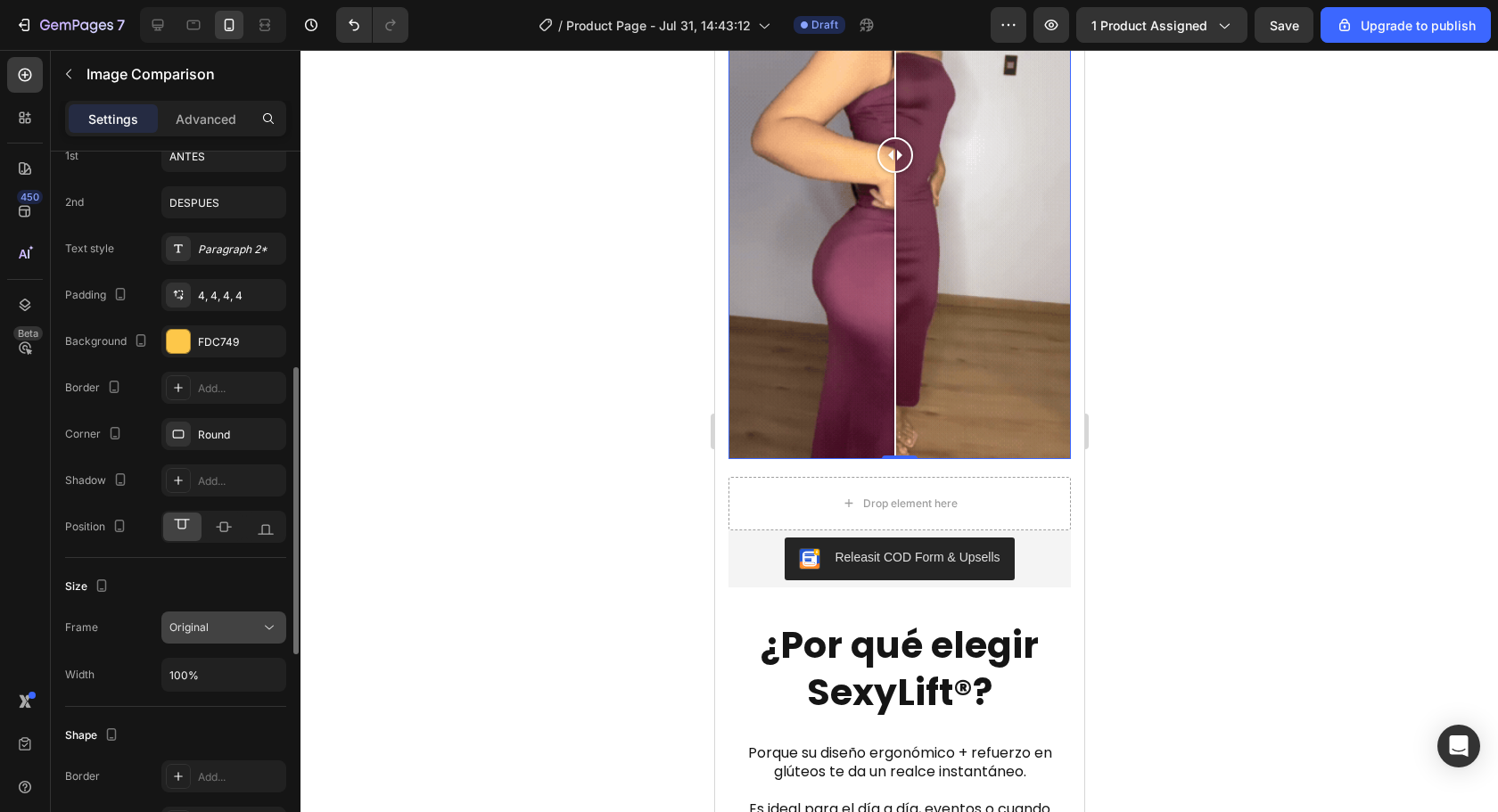 click on "Original" 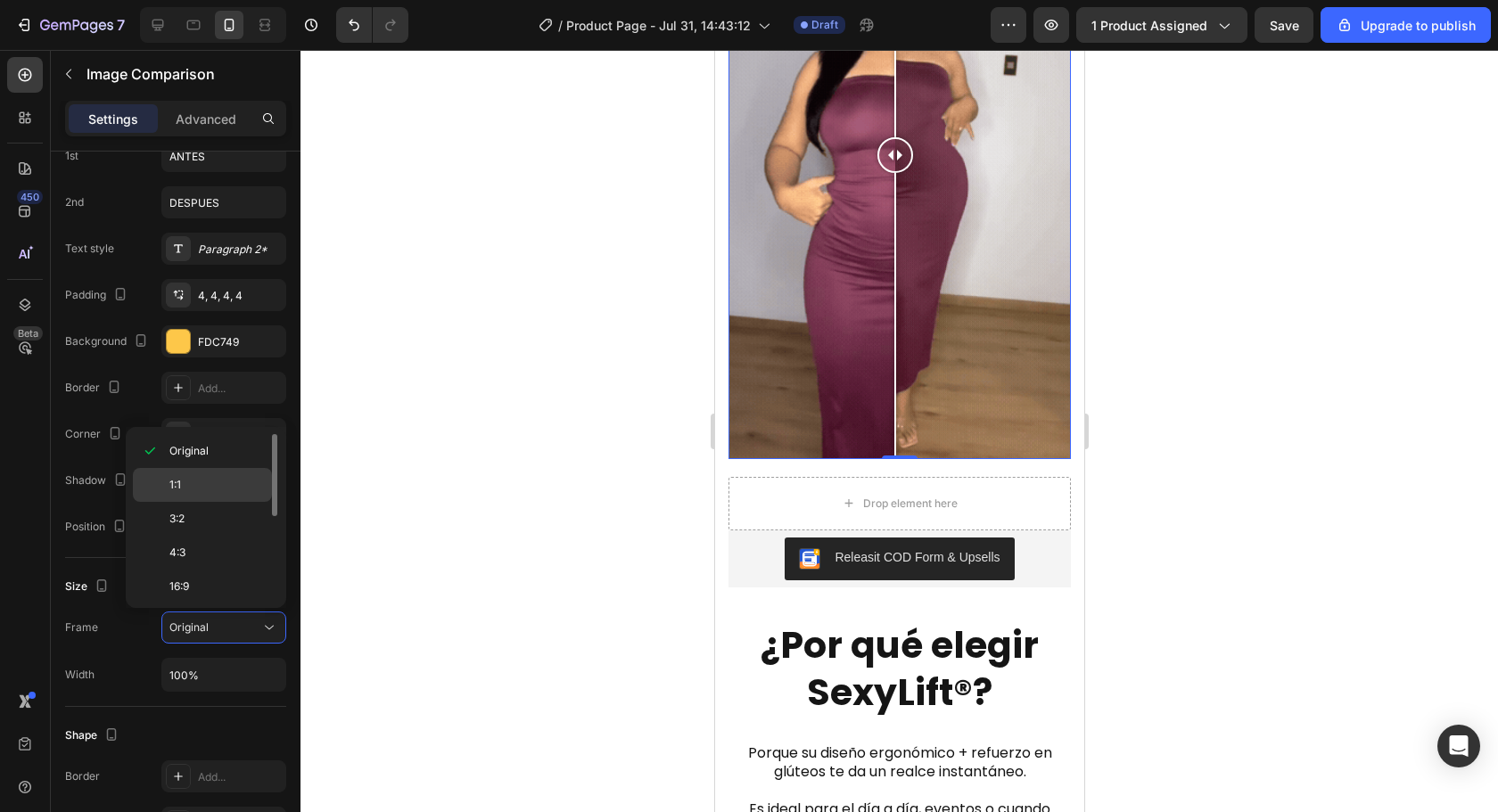click on "1:1" at bounding box center (217, 485) 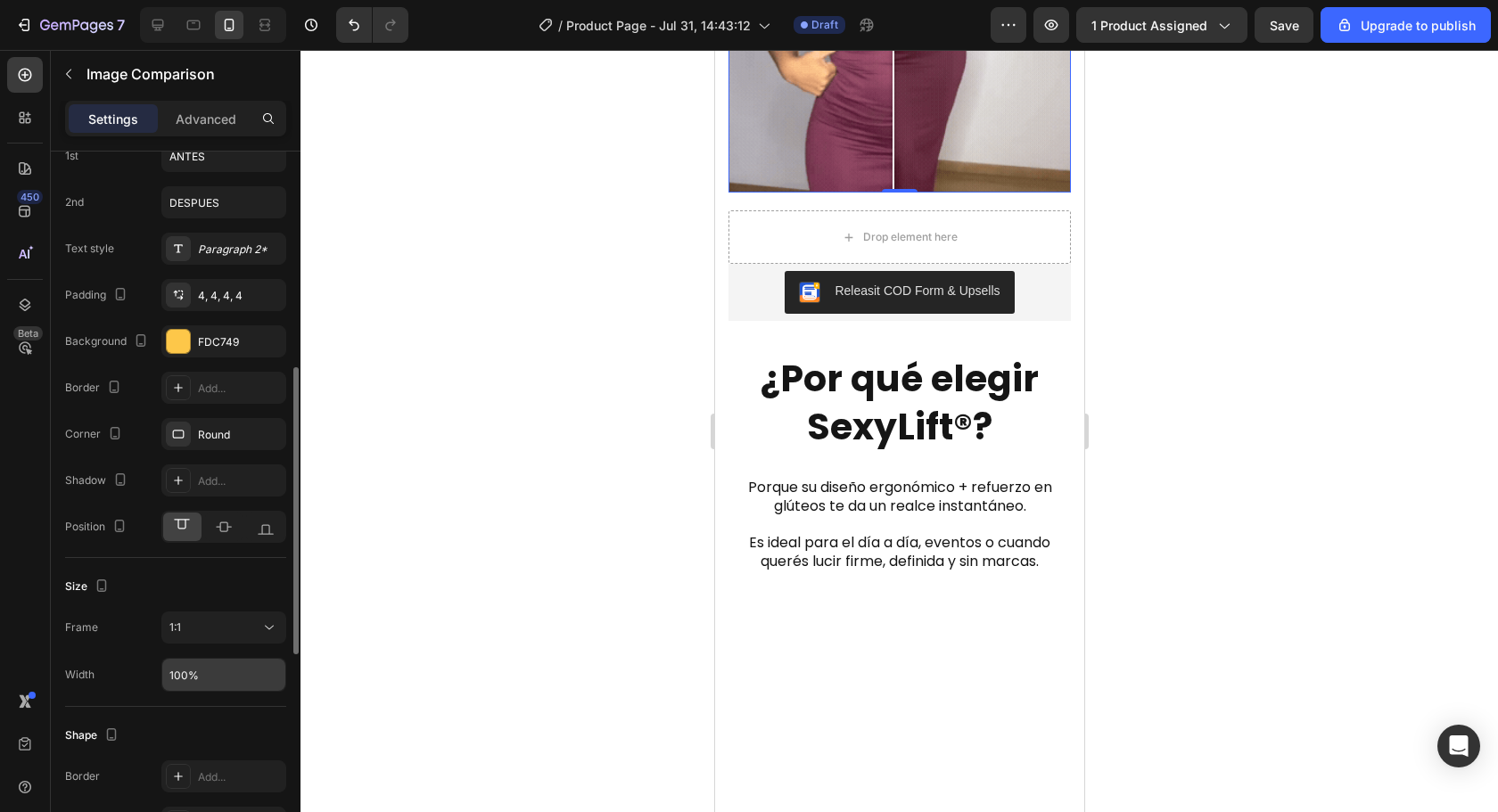 click on "100%" at bounding box center [224, 675] 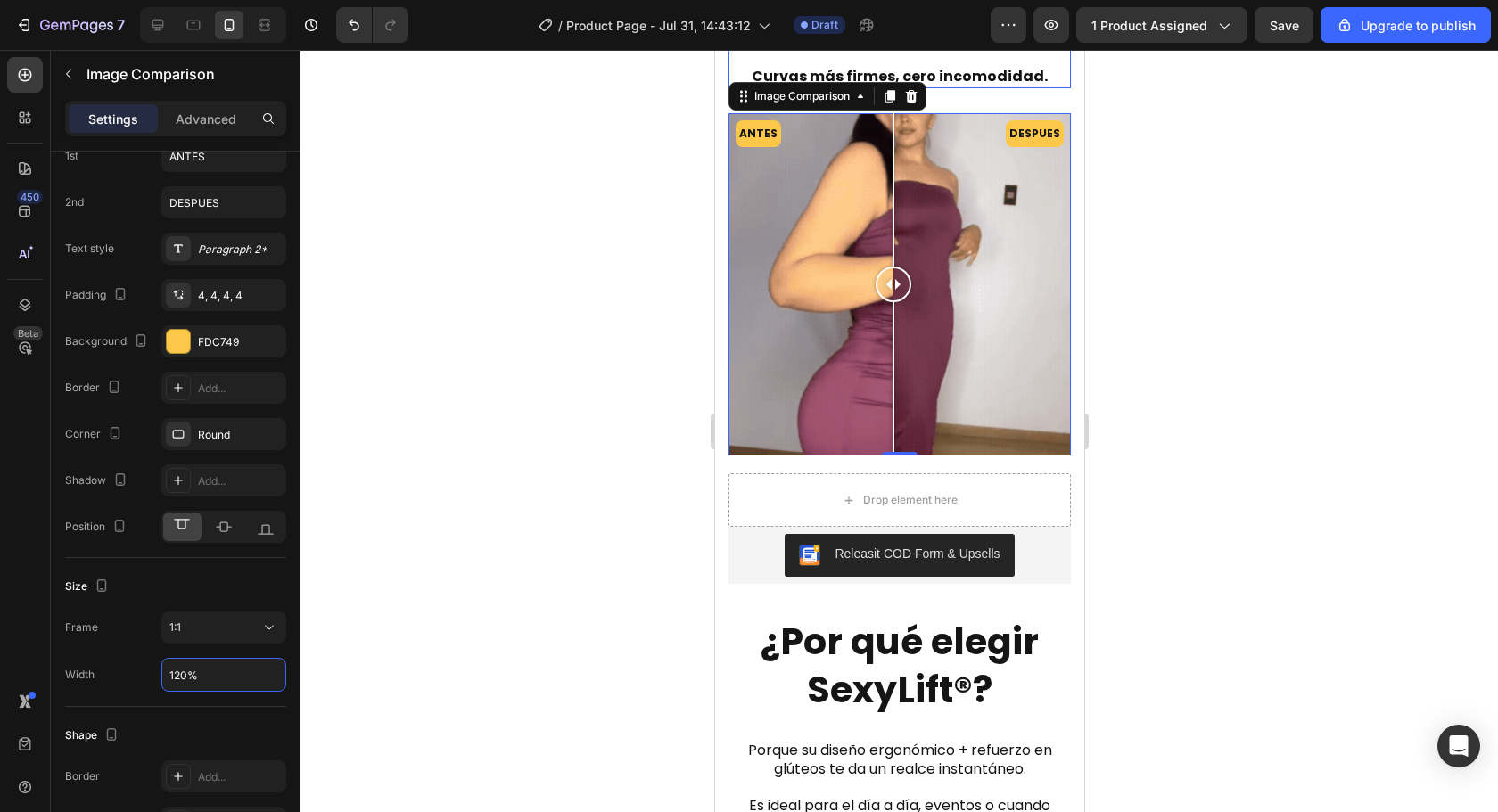 scroll, scrollTop: 2029, scrollLeft: 0, axis: vertical 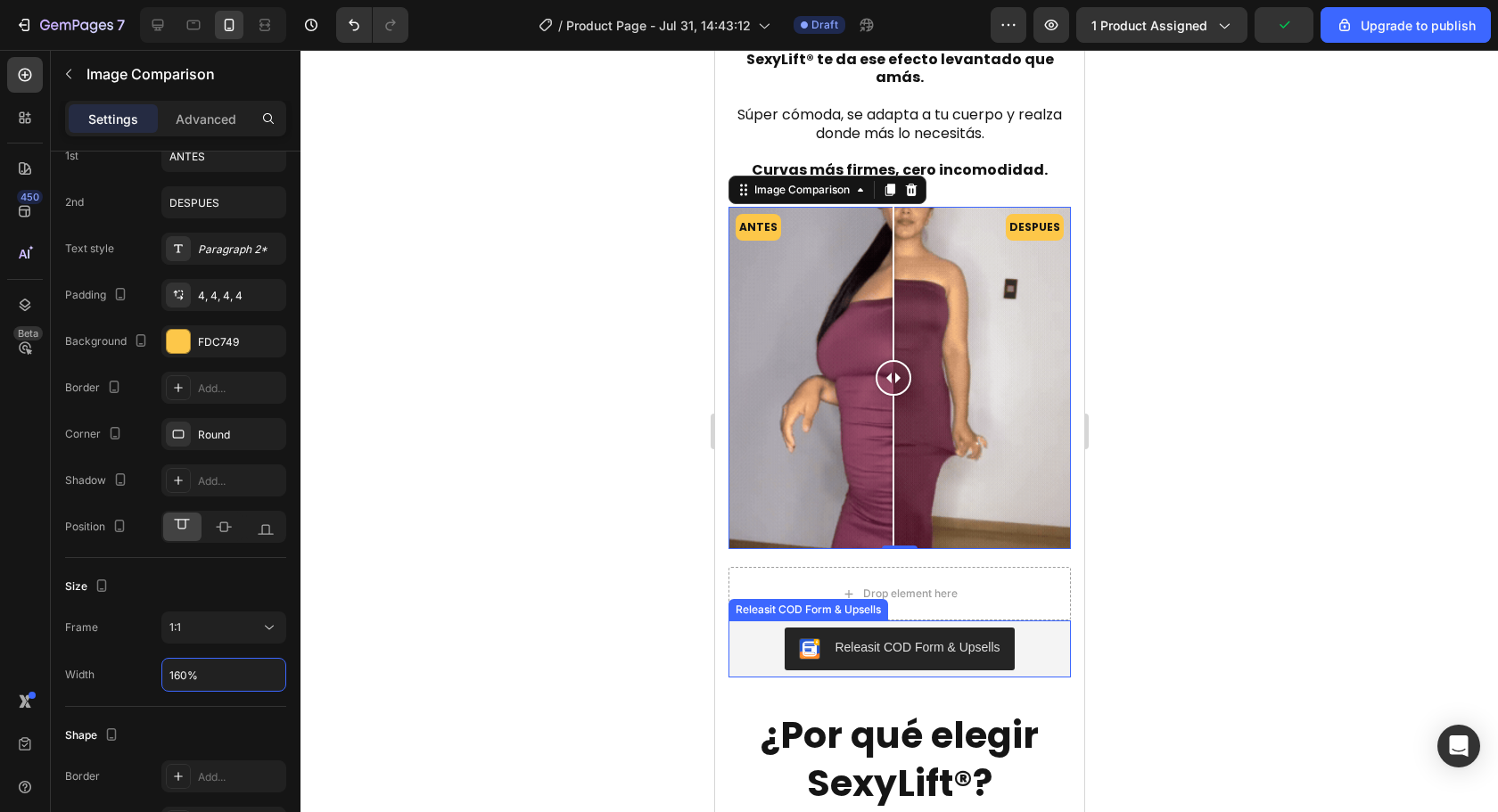 type on "160%" 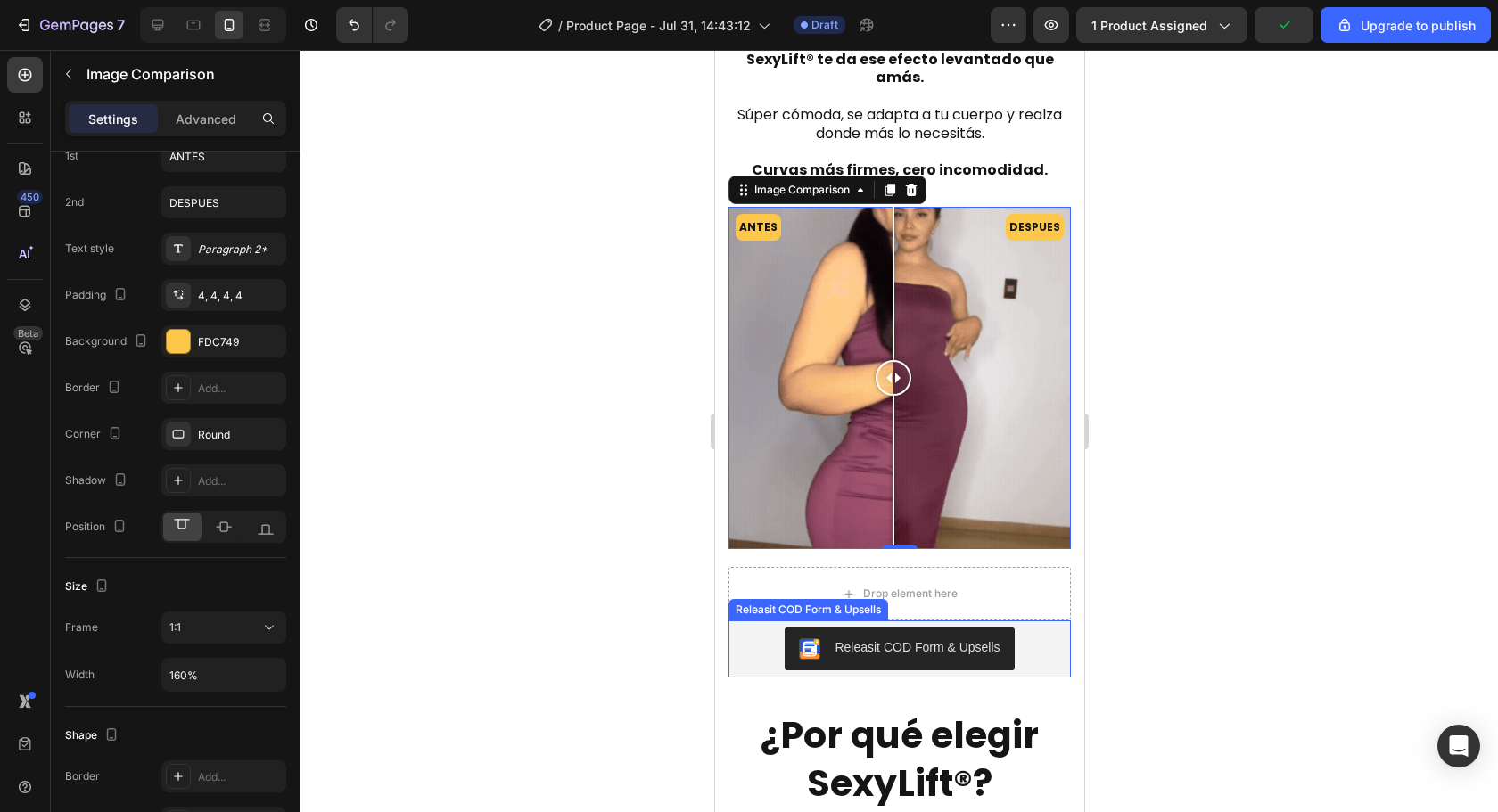 click 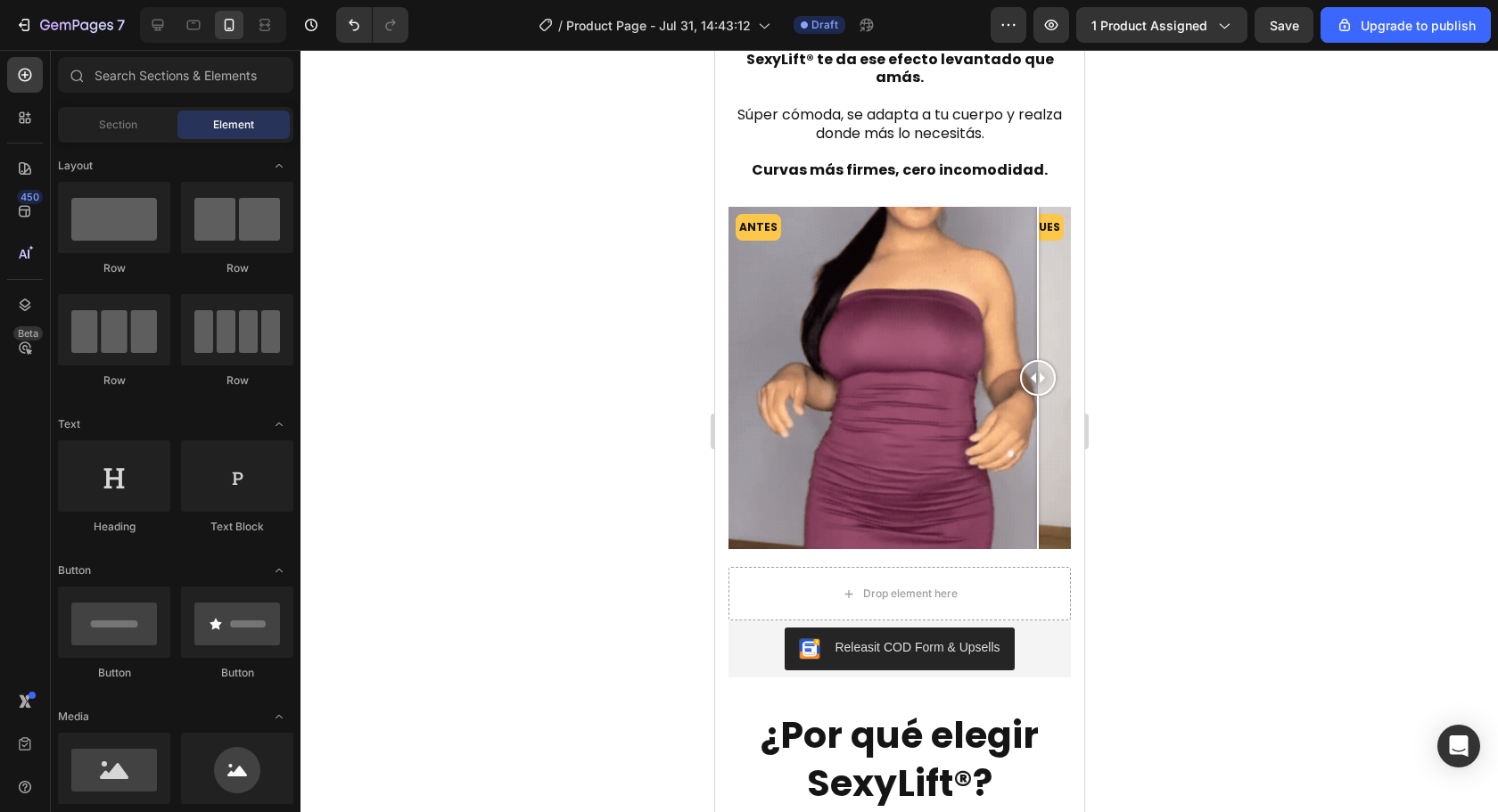 drag, startPoint x: 904, startPoint y: 373, endPoint x: 1112, endPoint y: 350, distance: 209.26777 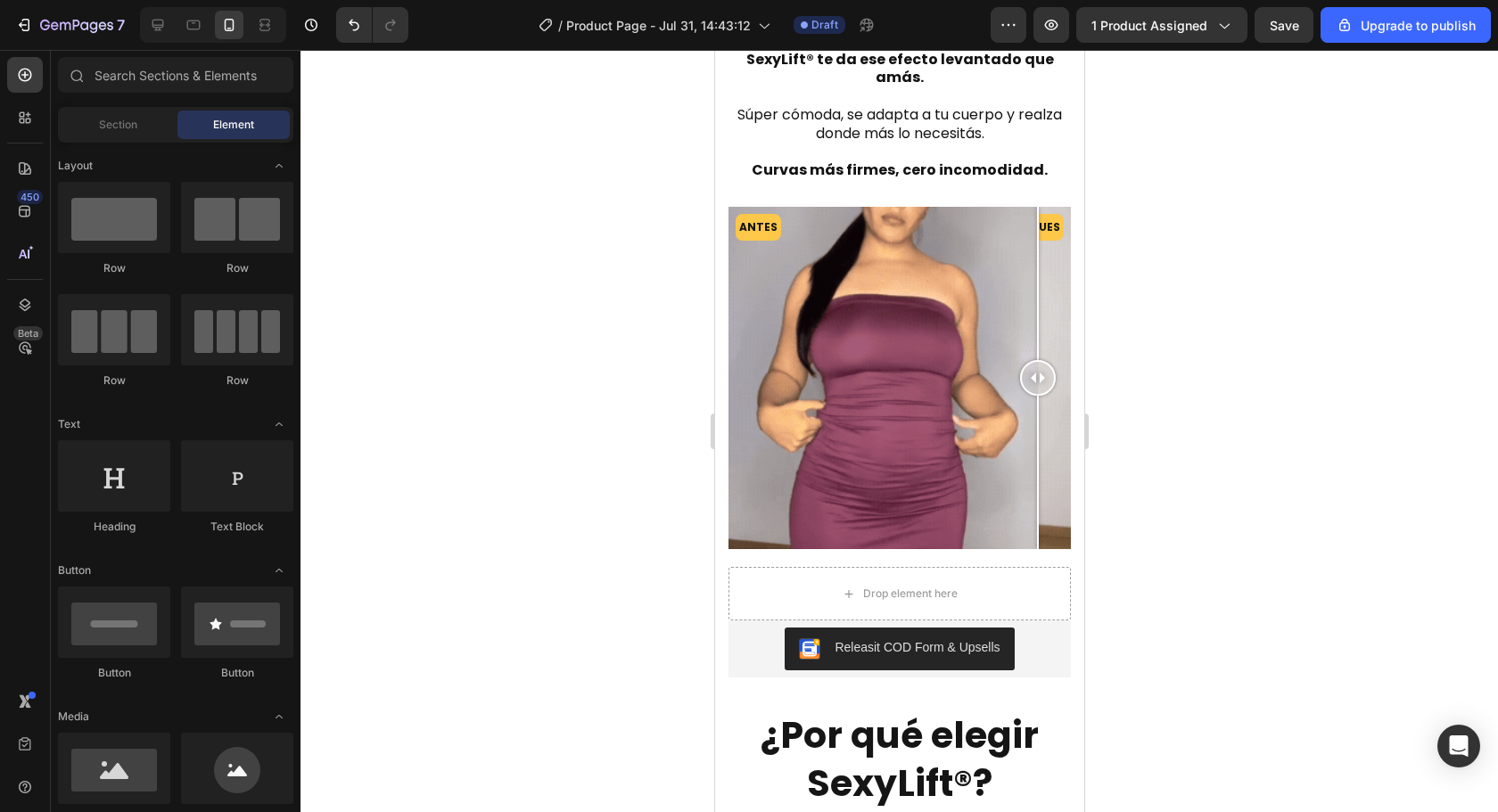 click on "iPhone 11 Pro Max  ( 414 px) iPhone 13 Mini iPhone 13 Pro iPhone 11 Pro Max iPhone 15 Pro Max Pixel 7 Galaxy S8+ Galaxy S20 Ultra iPad Mini iPad Air iPad Pro Header Realza tu figura desde el primer uso Heading SexyLift® te da ese efecto levantado que amás. Súper cómoda, se adapta a tu cuerpo y realza donde más lo necesitás. Curvas más firmes, cero incomodidad. Heading Row ANTES DESPUES Image Comparison
Drop element here Releasit COD Form & Upsells Releasit COD Form & Upsells Row Product ¿Por qué elegir SexyLift®? Heading Porque su diseño ergonómico + refuerzo en glúteos te da un realce instantáneo. Es ideal para el día a día, eventos o cuando querés lucir firme, definida y sin marcas. Heading Section 4 Root Start with Sections from sidebar Add sections Add elements Start with Generating from URL or image Add section Choose templates inspired by CRO experts Generate layout from URL or image Add blank section then drag & drop elements Footer" at bounding box center (899, 679) 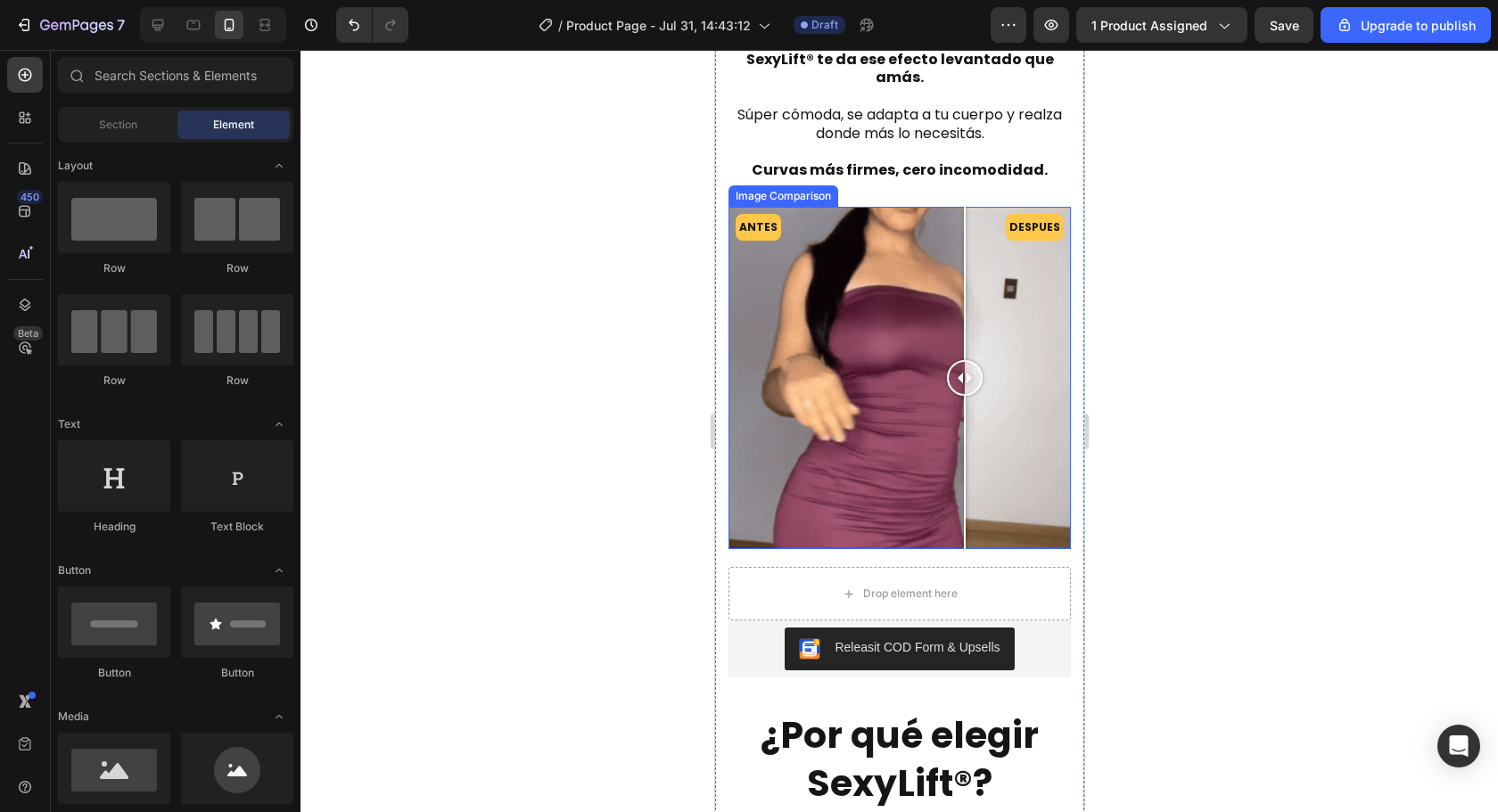 drag, startPoint x: 951, startPoint y: 369, endPoint x: 1416, endPoint y: 408, distance: 466.6326 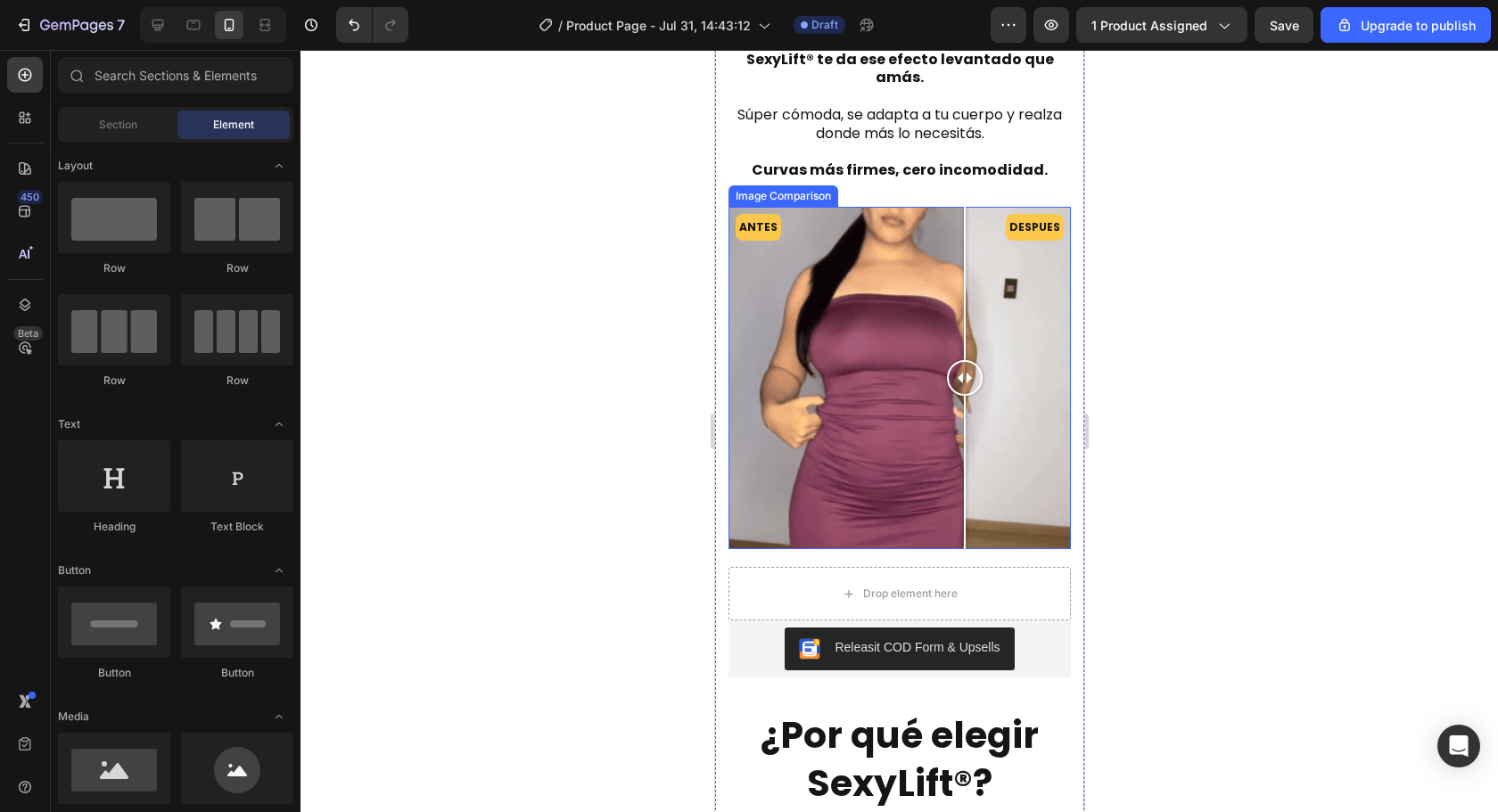 click on "iPhone 11 Pro Max  ( 414 px) iPhone 13 Mini iPhone 13 Pro iPhone 11 Pro Max iPhone 15 Pro Max Pixel 7 Galaxy S8+ Galaxy S20 Ultra iPad Mini iPad Air iPad Pro Header Realza tu figura desde el primer uso Heading SexyLift® te da ese efecto levantado que amás. Súper cómoda, se adapta a tu cuerpo y realza donde más lo necesitás. Curvas más firmes, cero incomodidad. Heading Row ANTES DESPUES Image Comparison
Drop element here Releasit COD Form & Upsells Releasit COD Form & Upsells Row Product ¿Por qué elegir SexyLift®? Heading Porque su diseño ergonómico + refuerzo en glúteos te da un realce instantáneo. Es ideal para el día a día, eventos o cuando querés lucir firme, definida y sin marcas. Heading Section 4 Root Start with Sections from sidebar Add sections Add elements Start with Generating from URL or image Add section Choose templates inspired by CRO experts Generate layout from URL or image Add blank section then drag & drop elements Footer" at bounding box center (899, 679) 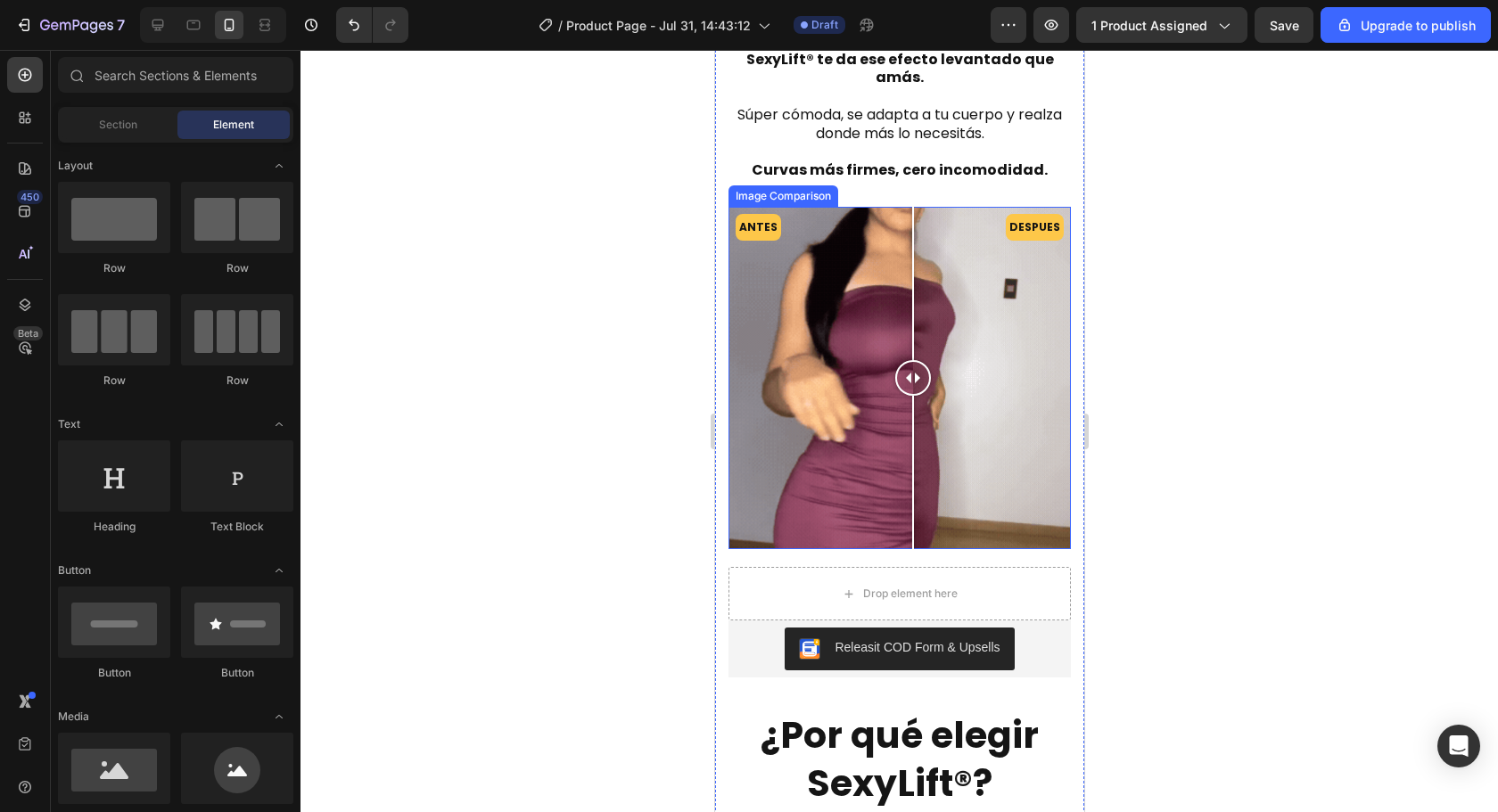 drag, startPoint x: 761, startPoint y: 366, endPoint x: 926, endPoint y: 397, distance: 167.88687 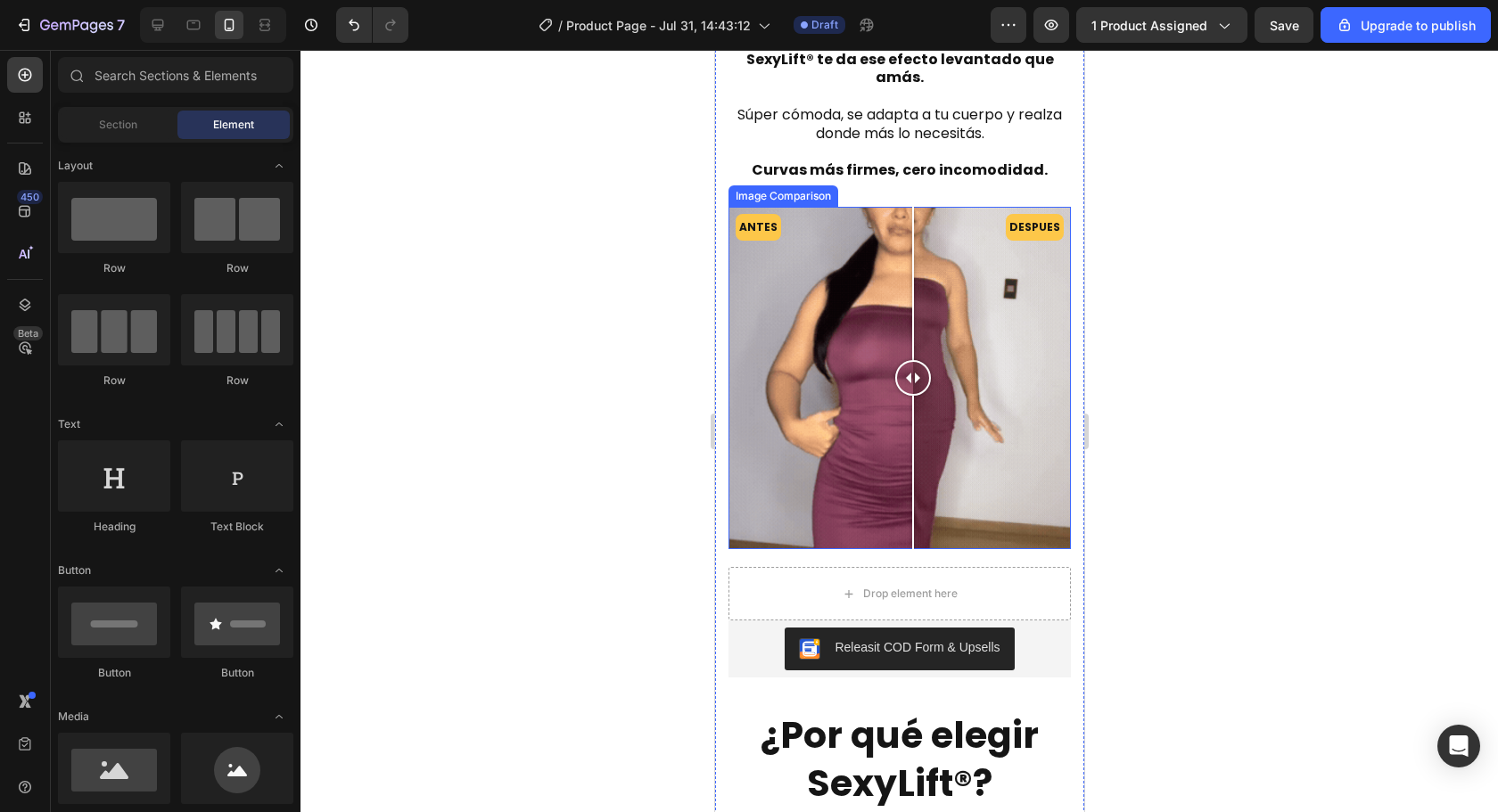 click at bounding box center [912, 378] 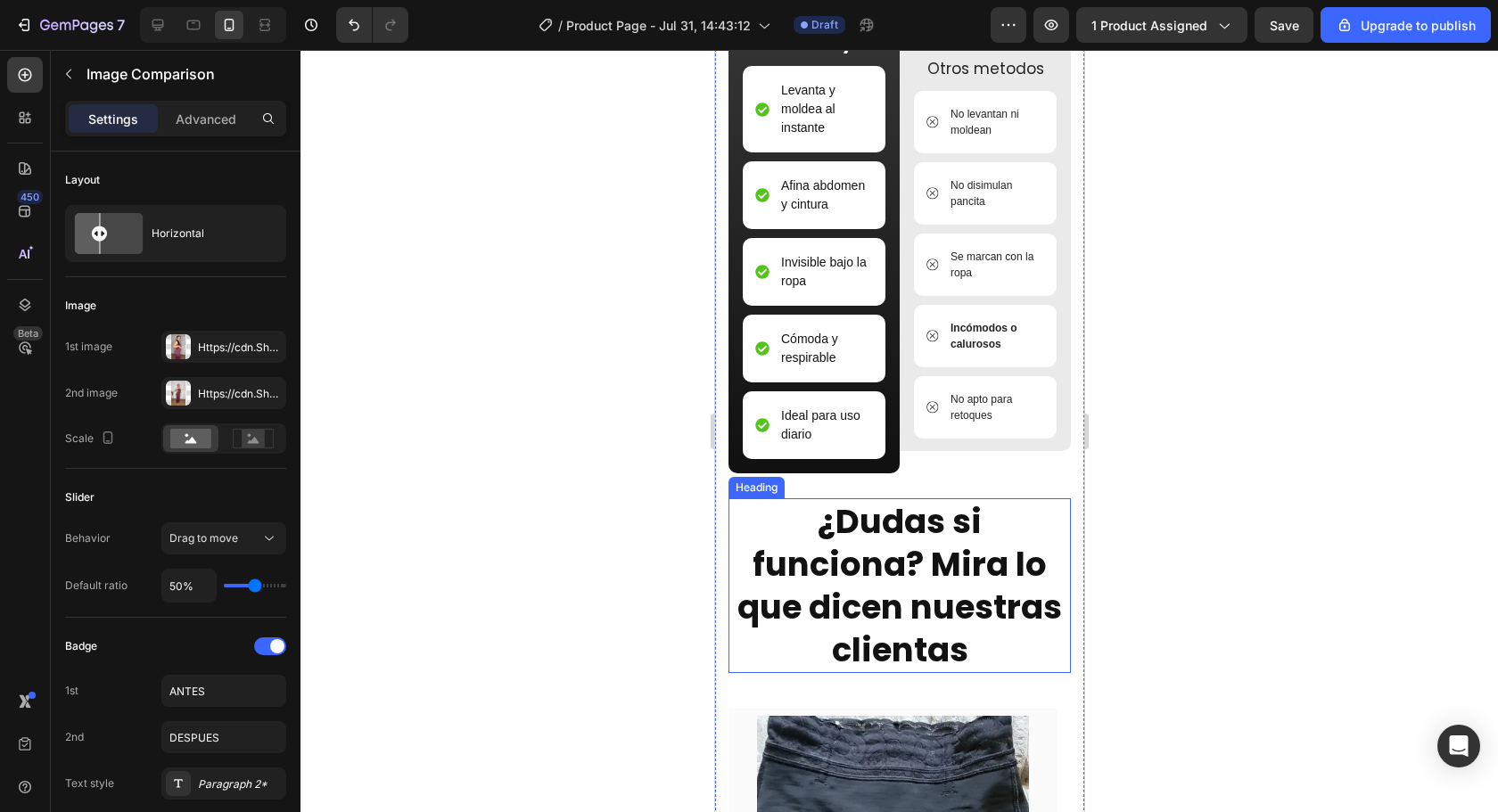 scroll, scrollTop: 2474, scrollLeft: 0, axis: vertical 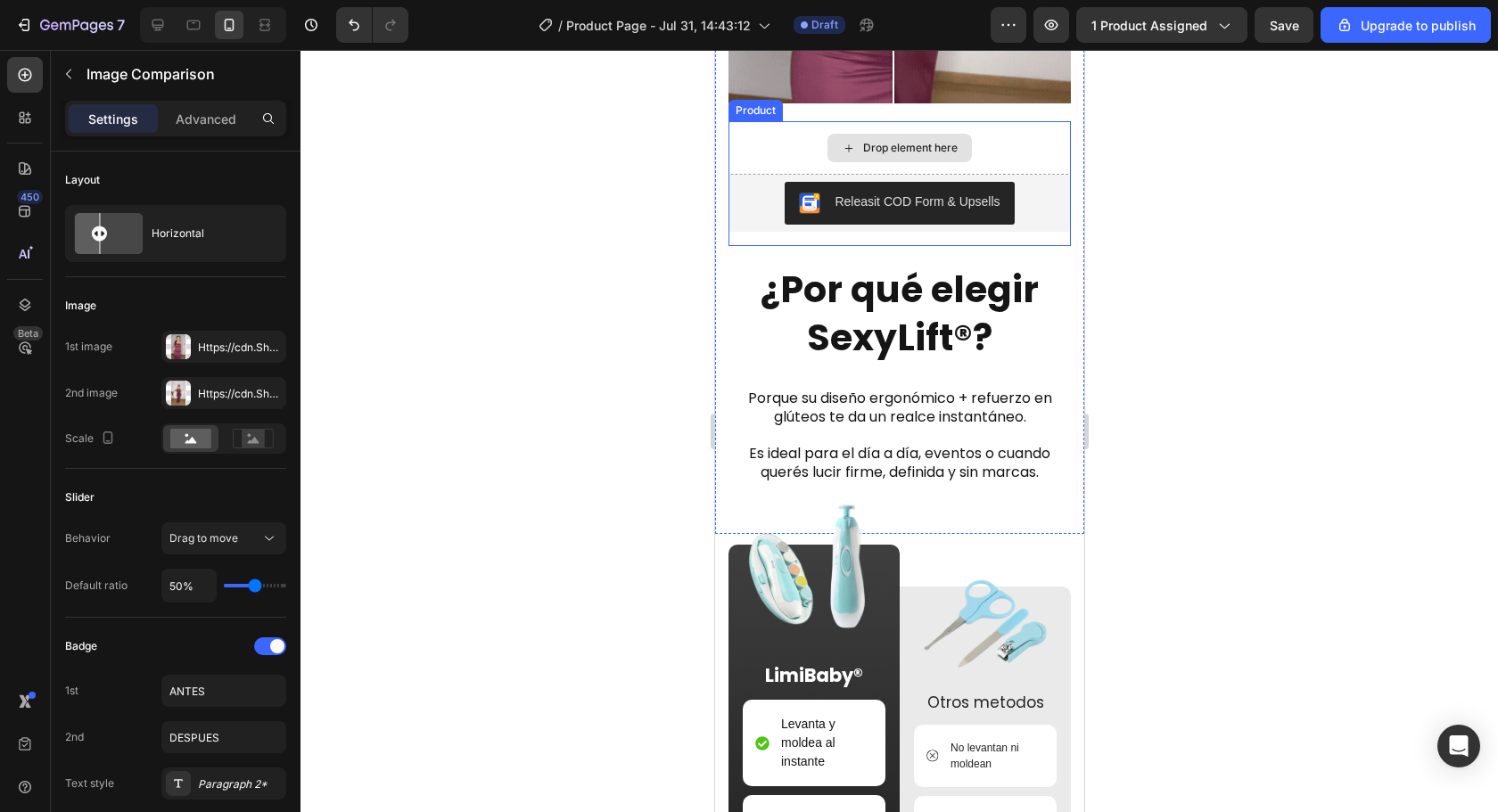 click on "Drop element here" at bounding box center (899, 148) 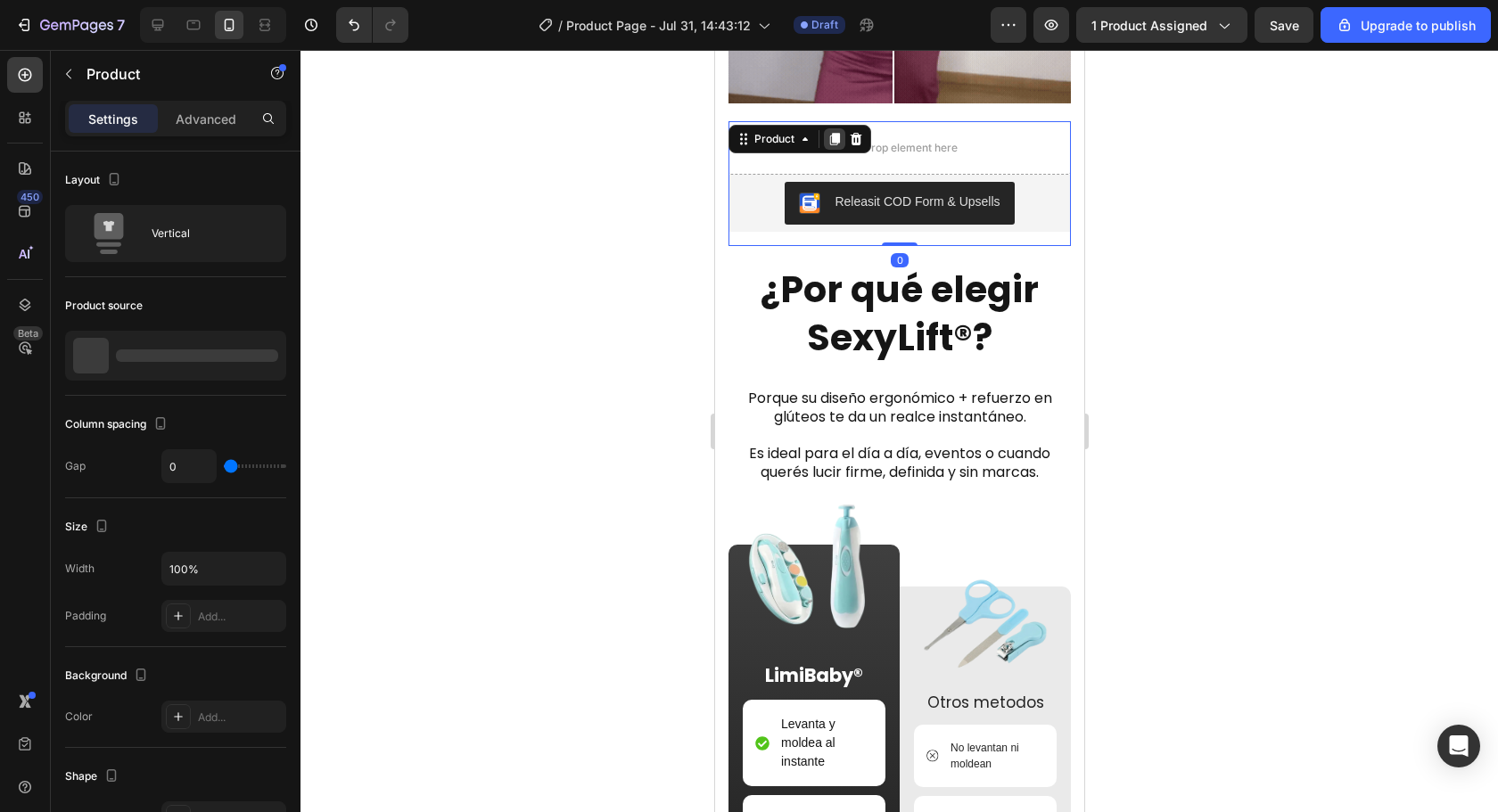 click 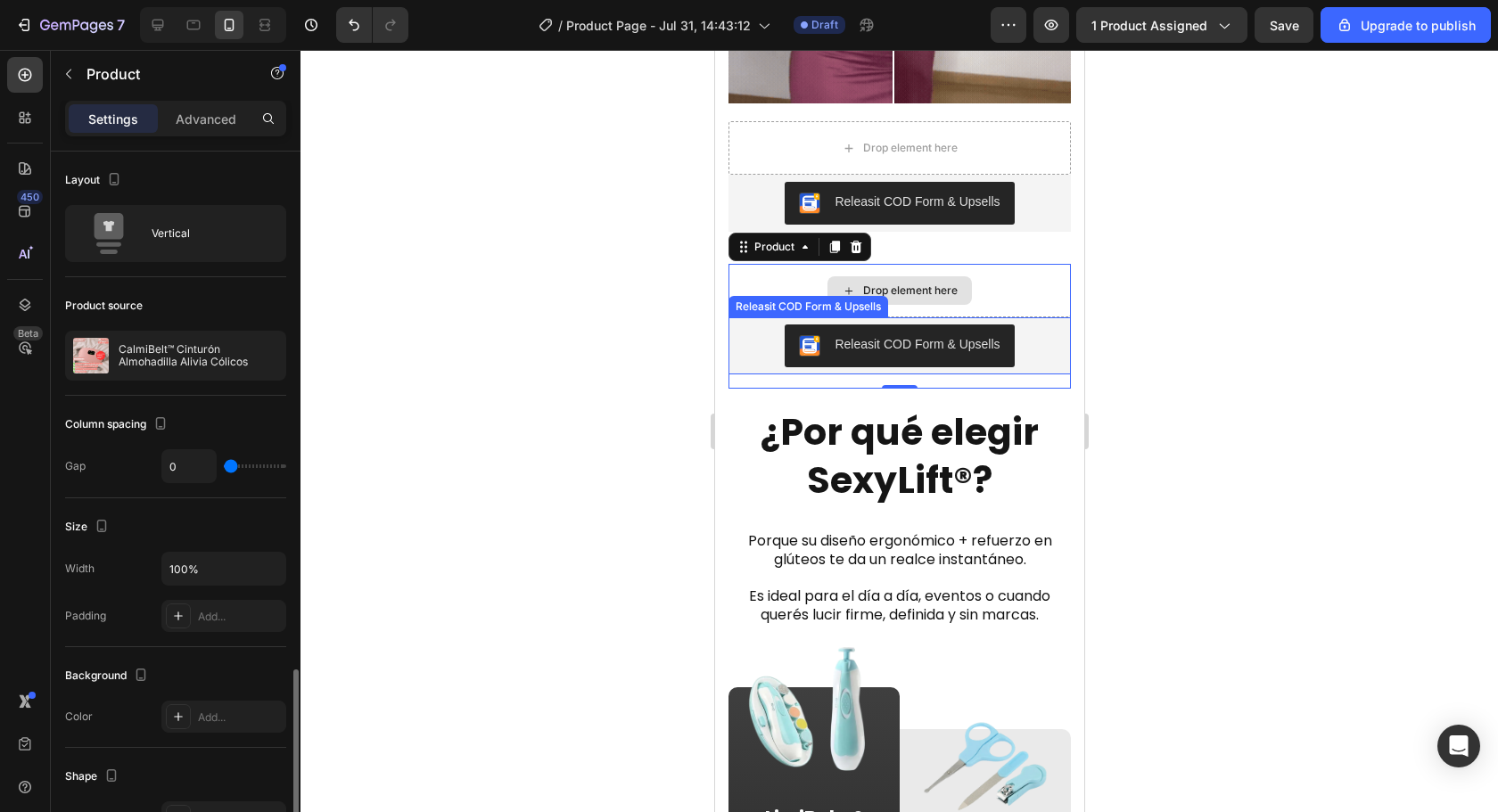 scroll, scrollTop: 315, scrollLeft: 0, axis: vertical 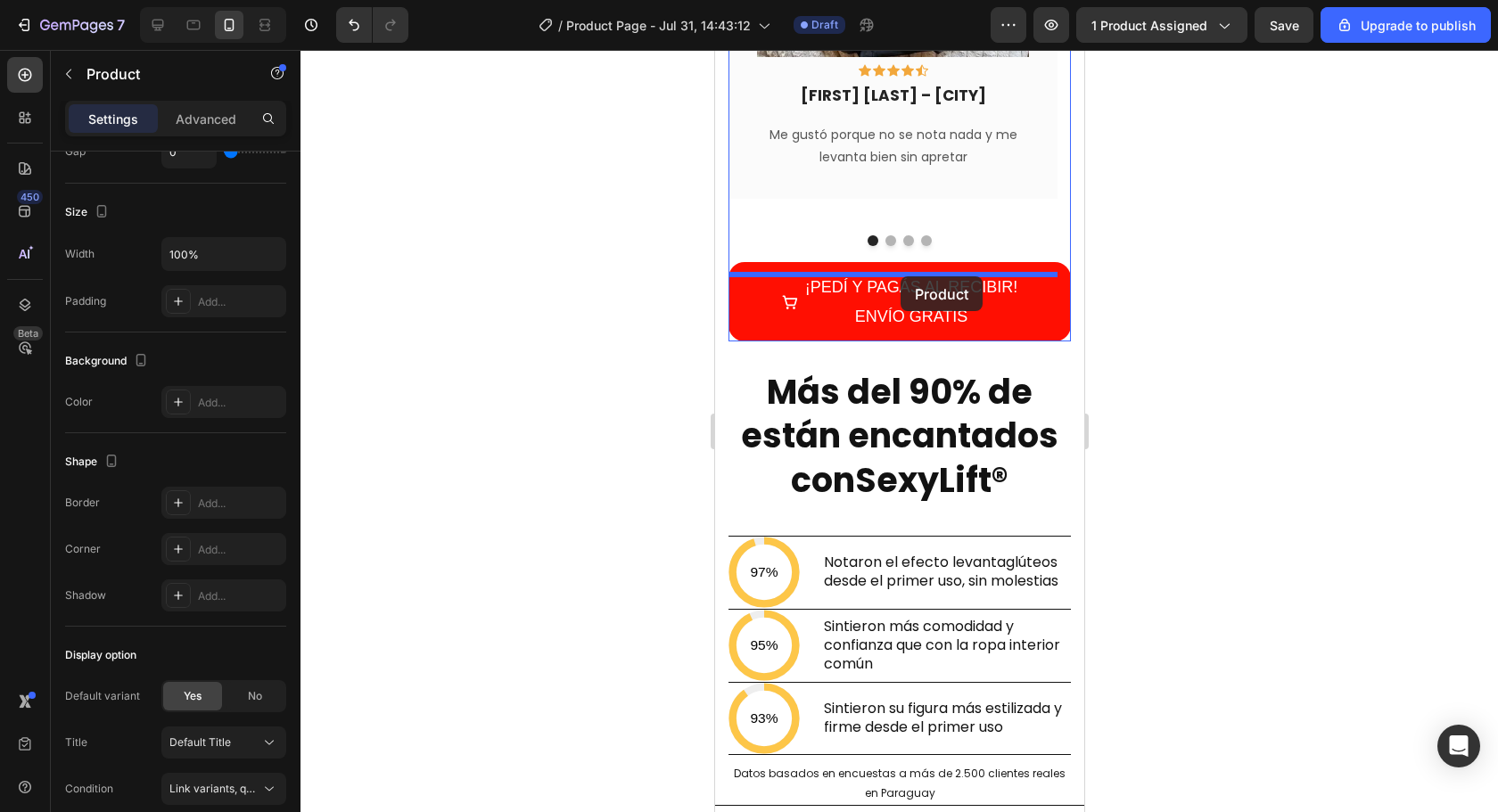 drag, startPoint x: 753, startPoint y: 235, endPoint x: 900, endPoint y: 276, distance: 152.61062 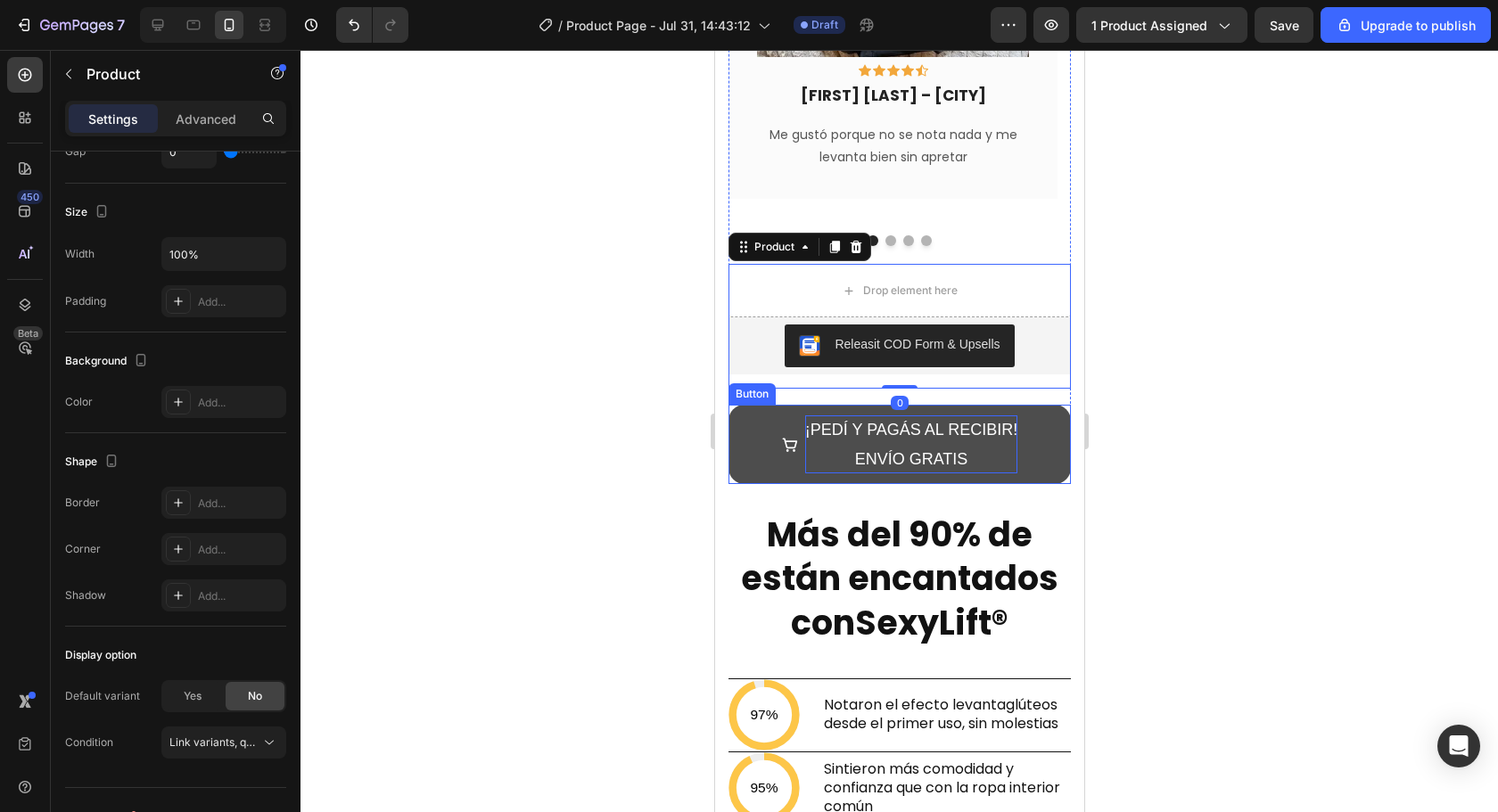 click on "¡PEDÍ Y PAGÁS AL RECIBIR! ENVÍO GRATIS" at bounding box center [910, 444] 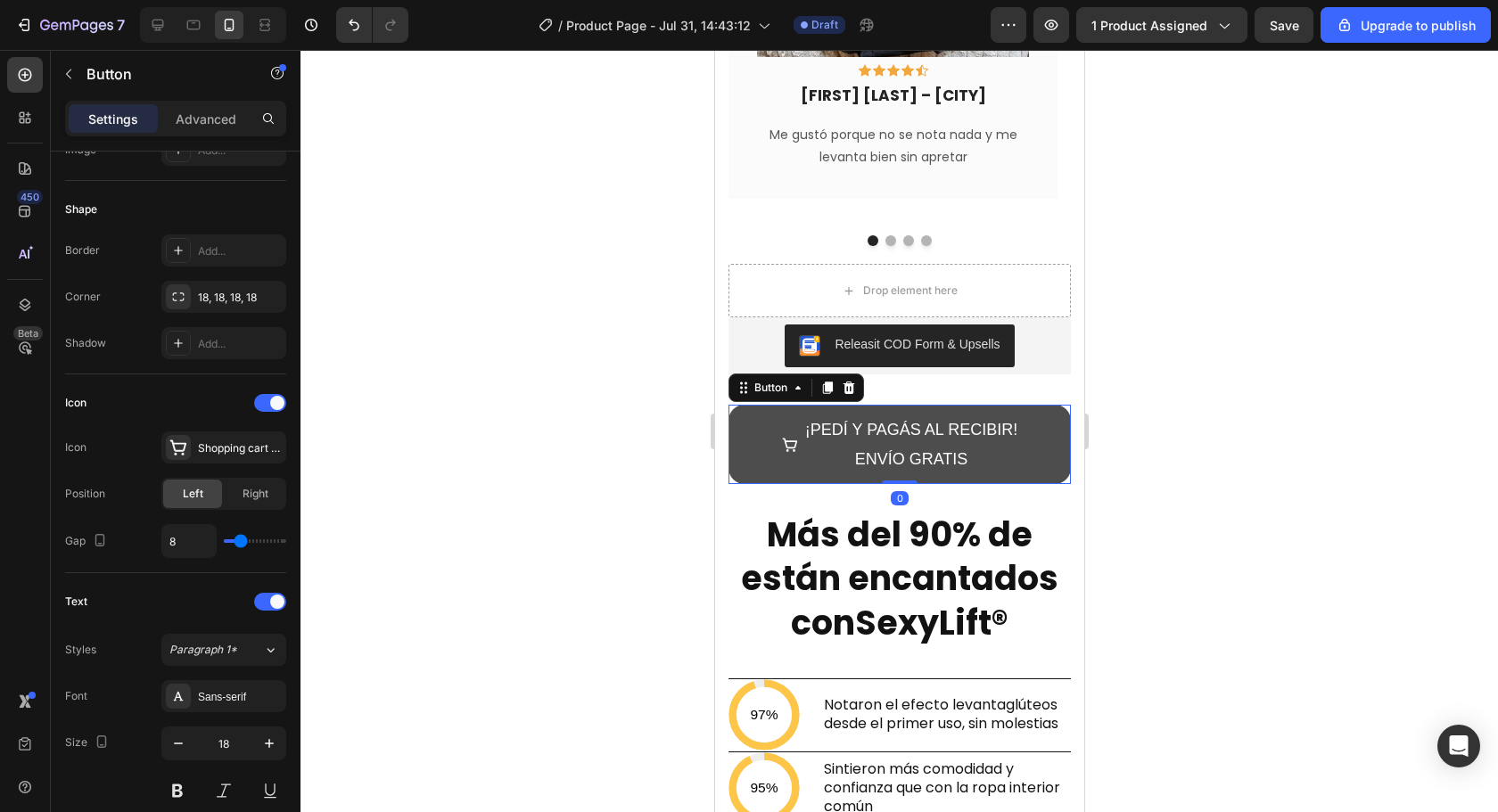 scroll, scrollTop: 0, scrollLeft: 0, axis: both 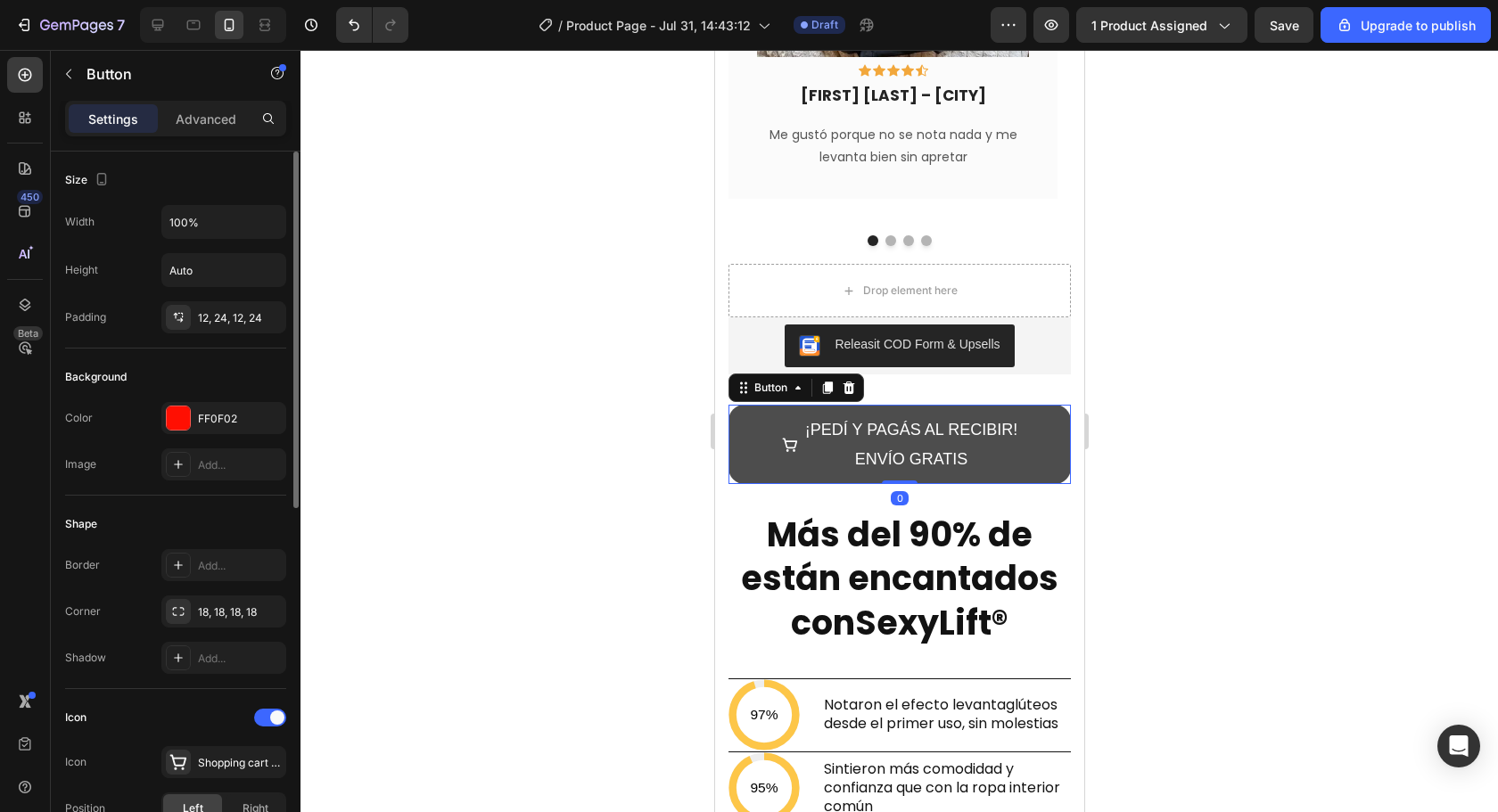 click on "¡PEDÍ Y PAGÁS AL RECIBIR! ENVÍO GRATIS" at bounding box center (899, 444) 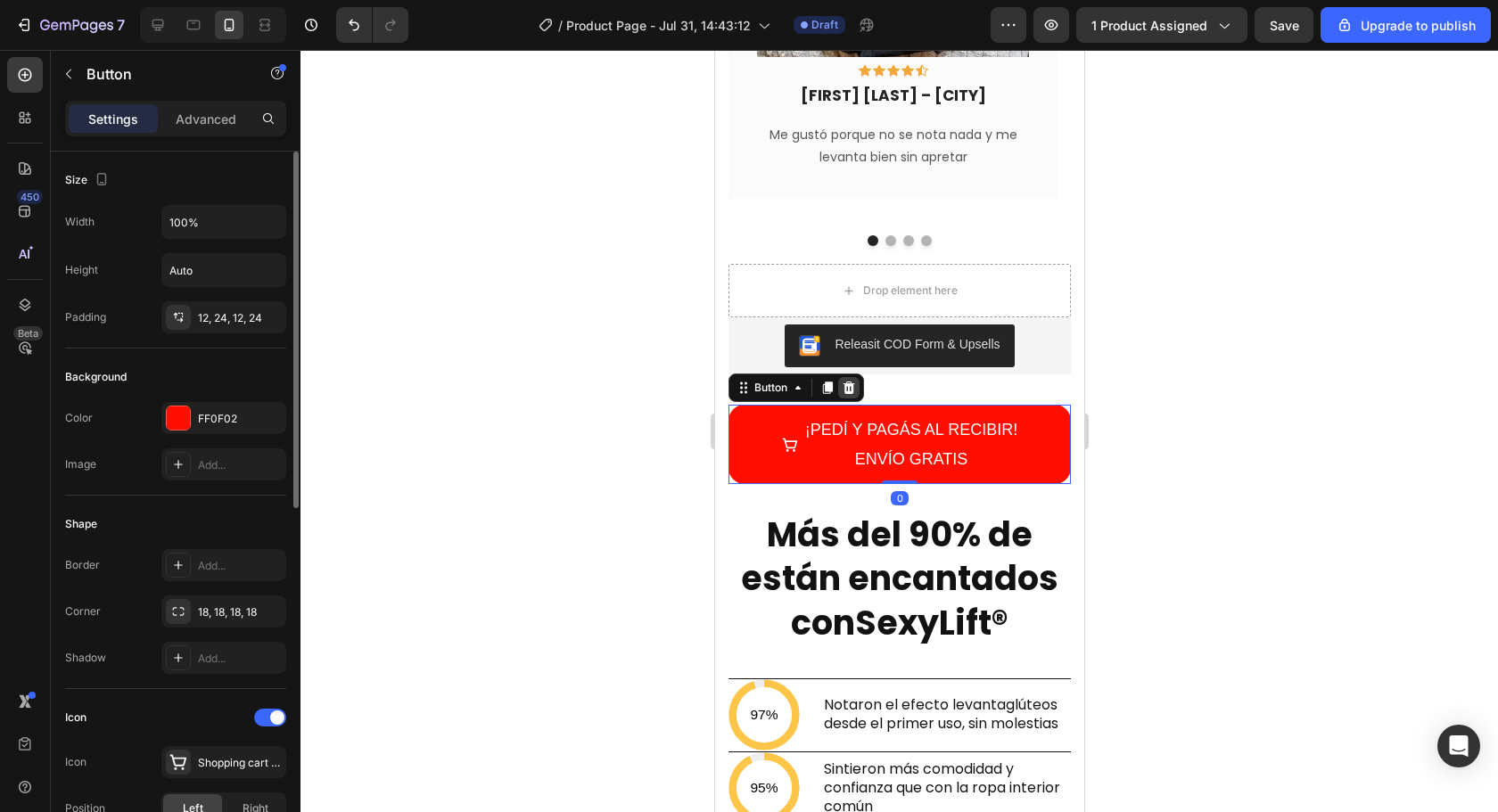 click 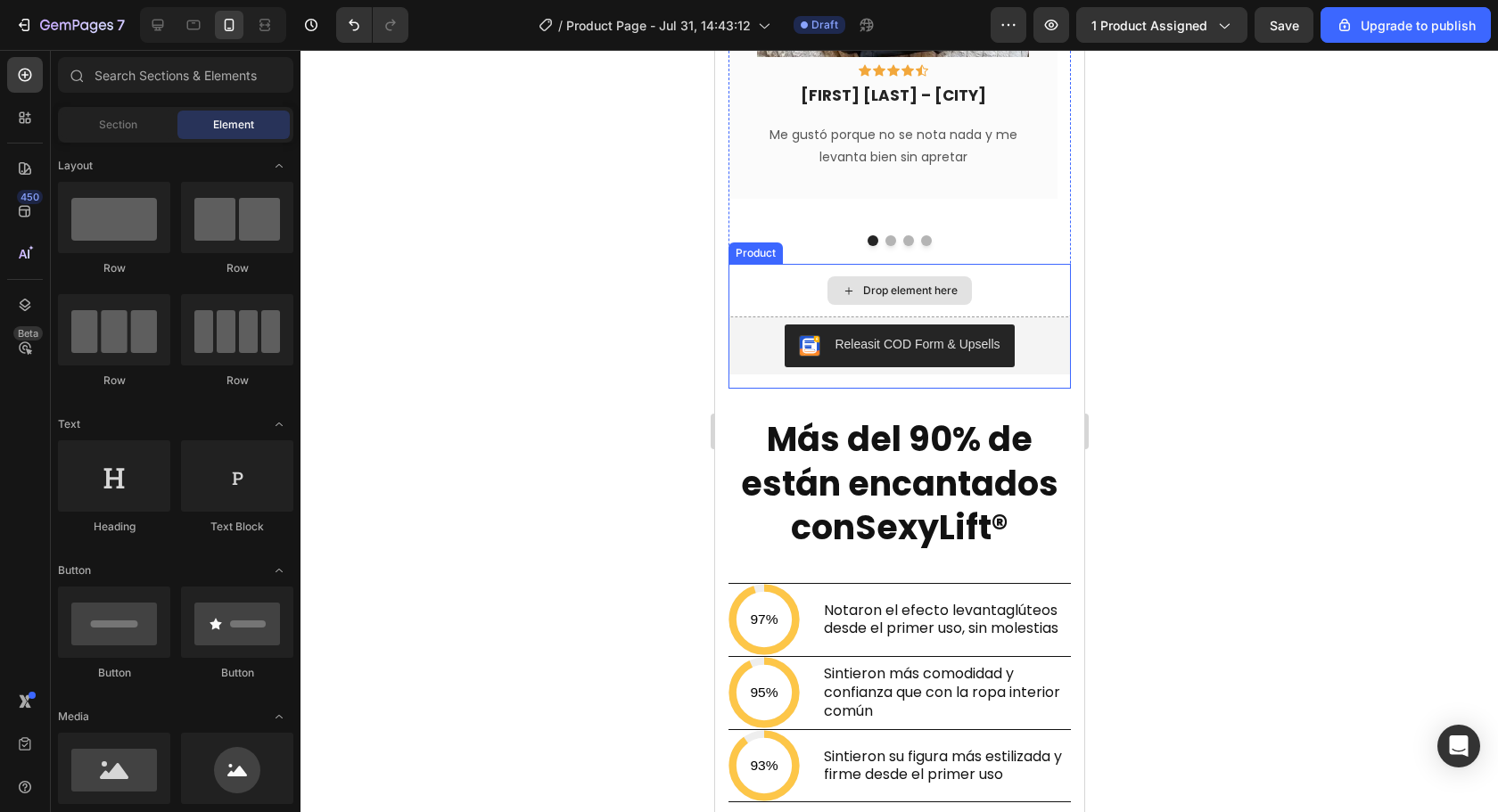 click on "Drop element here" at bounding box center [899, 291] 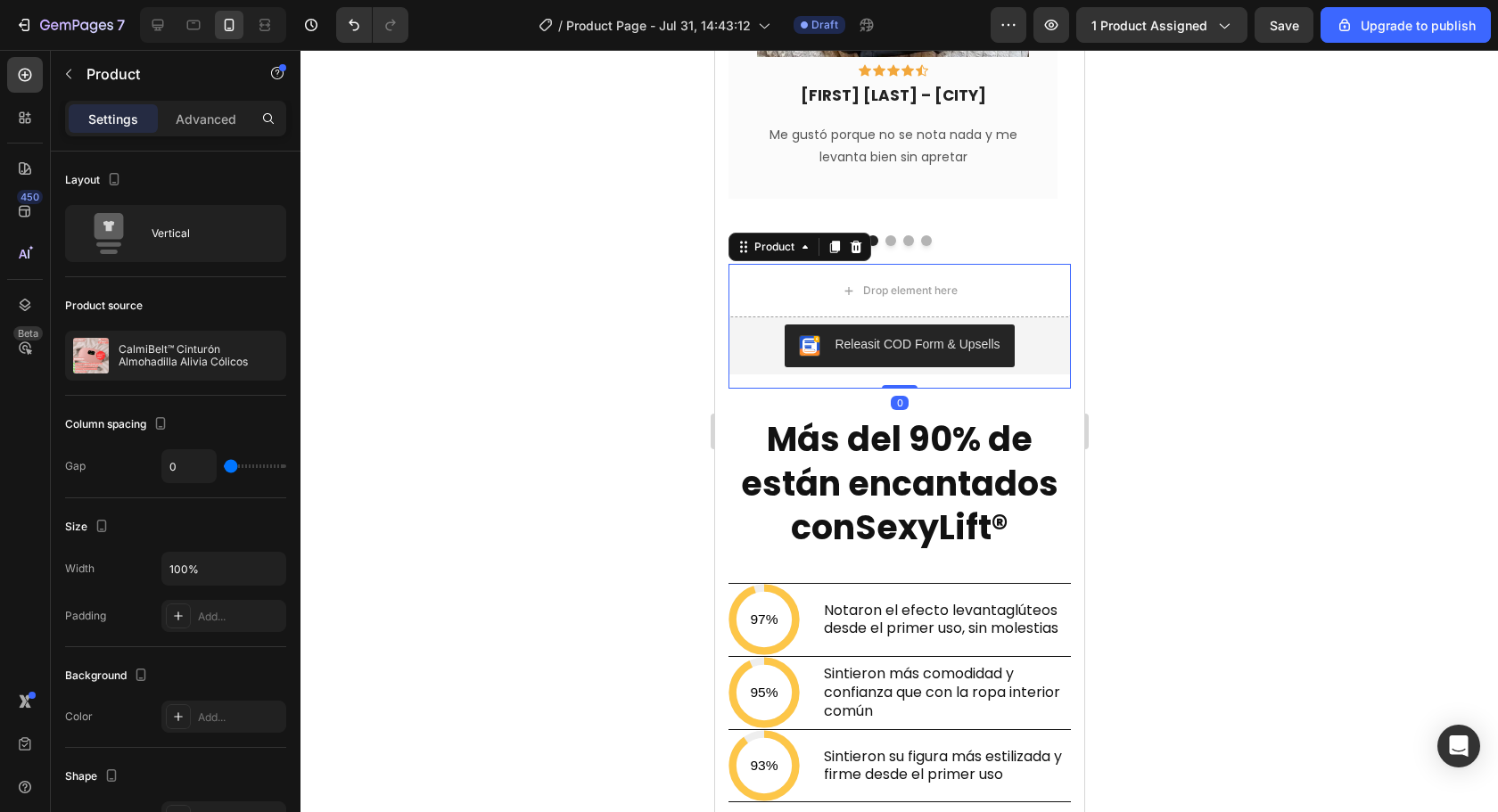 click on "Settings Advanced" at bounding box center [176, 119] 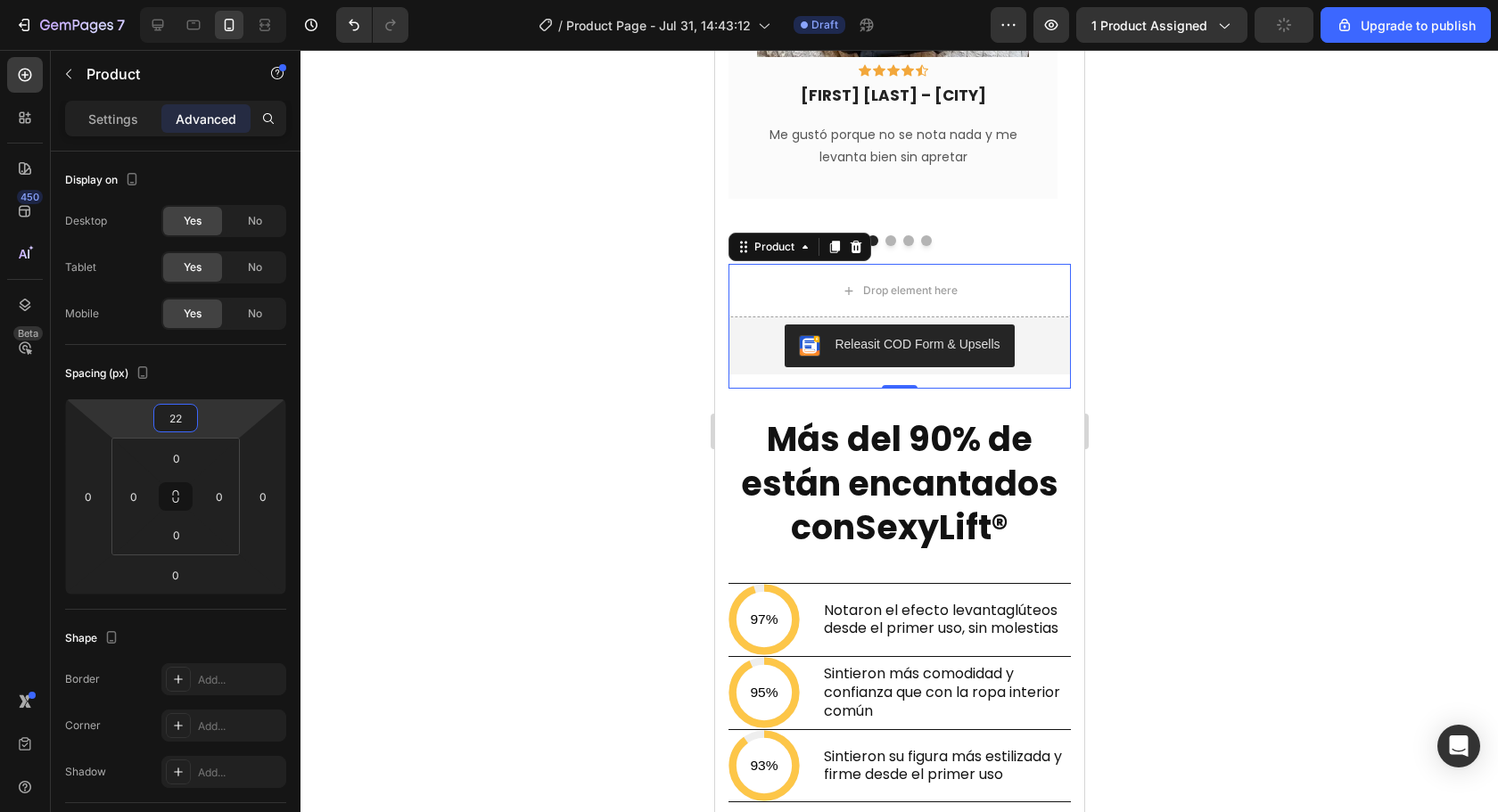 type on "24" 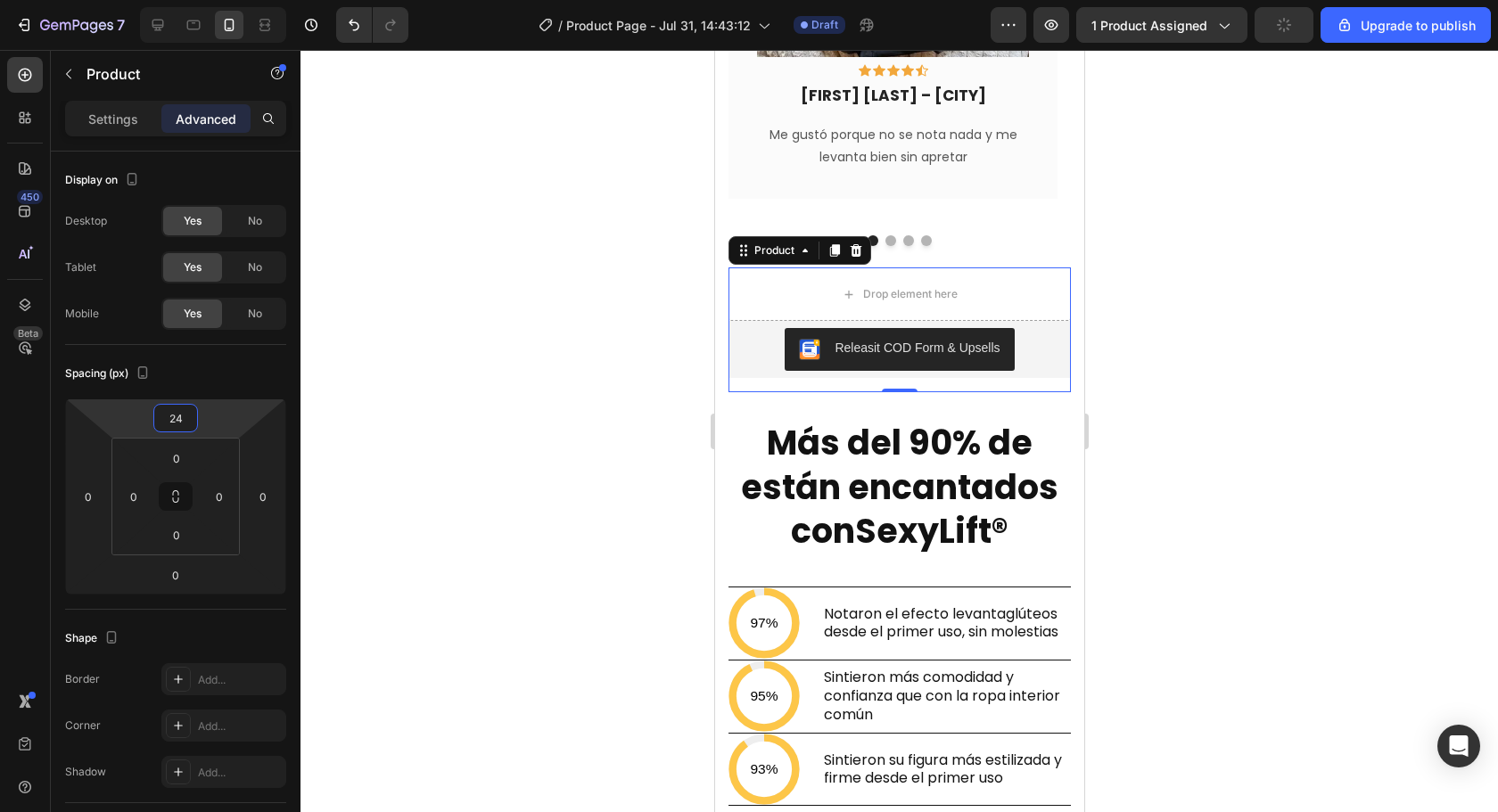 click on "7   /  Product Page - Jul 31, 14:43:12 Draft Preview 1 product assigned Upgrade to publish 450 Beta Sections(18) Elements(84) Section Element Hero Section Product Detail Brands Trusted Badges Guarantee Product Breakdown How to use Testimonials Compare Bundle FAQs Social Proof Brand Story Product List Collection Blog List Contact Sticky Add to Cart Custom Footer Browse Library 450 Layout
Row
Row
Row
Row Text
Heading
Text Block Button
Button
Button Media
Image
Image" at bounding box center [749, 0] 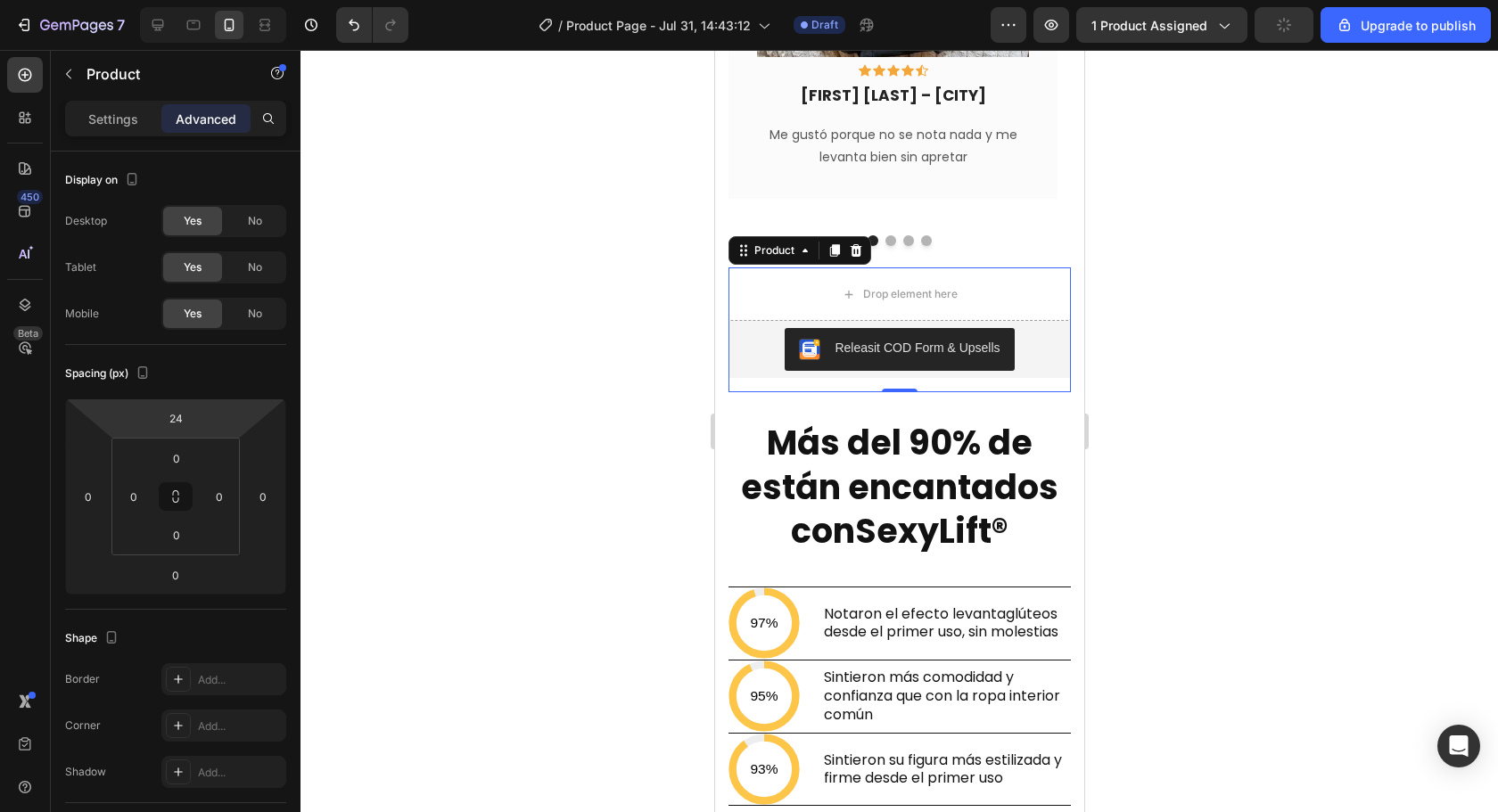 click 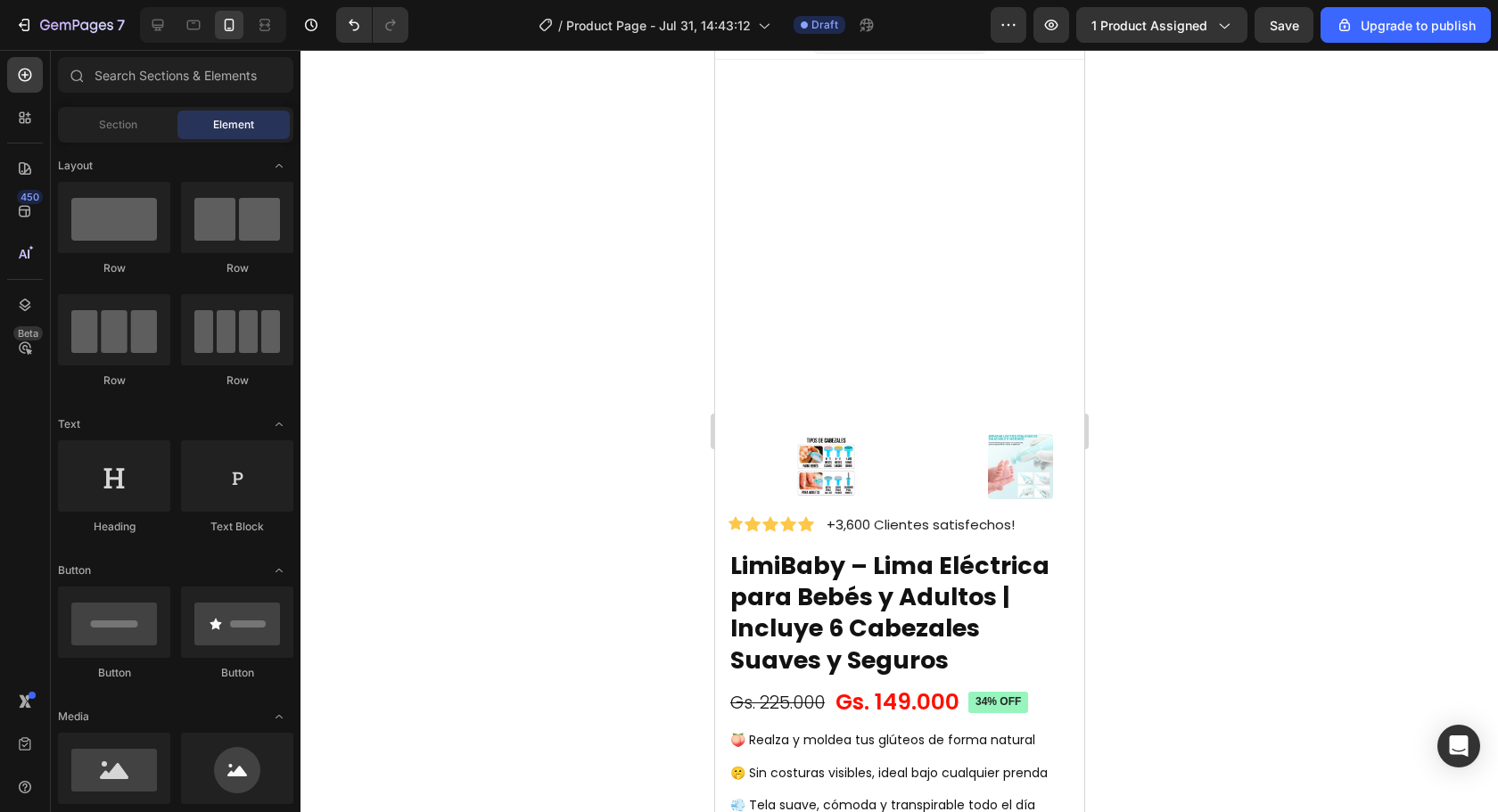 scroll, scrollTop: 0, scrollLeft: 0, axis: both 